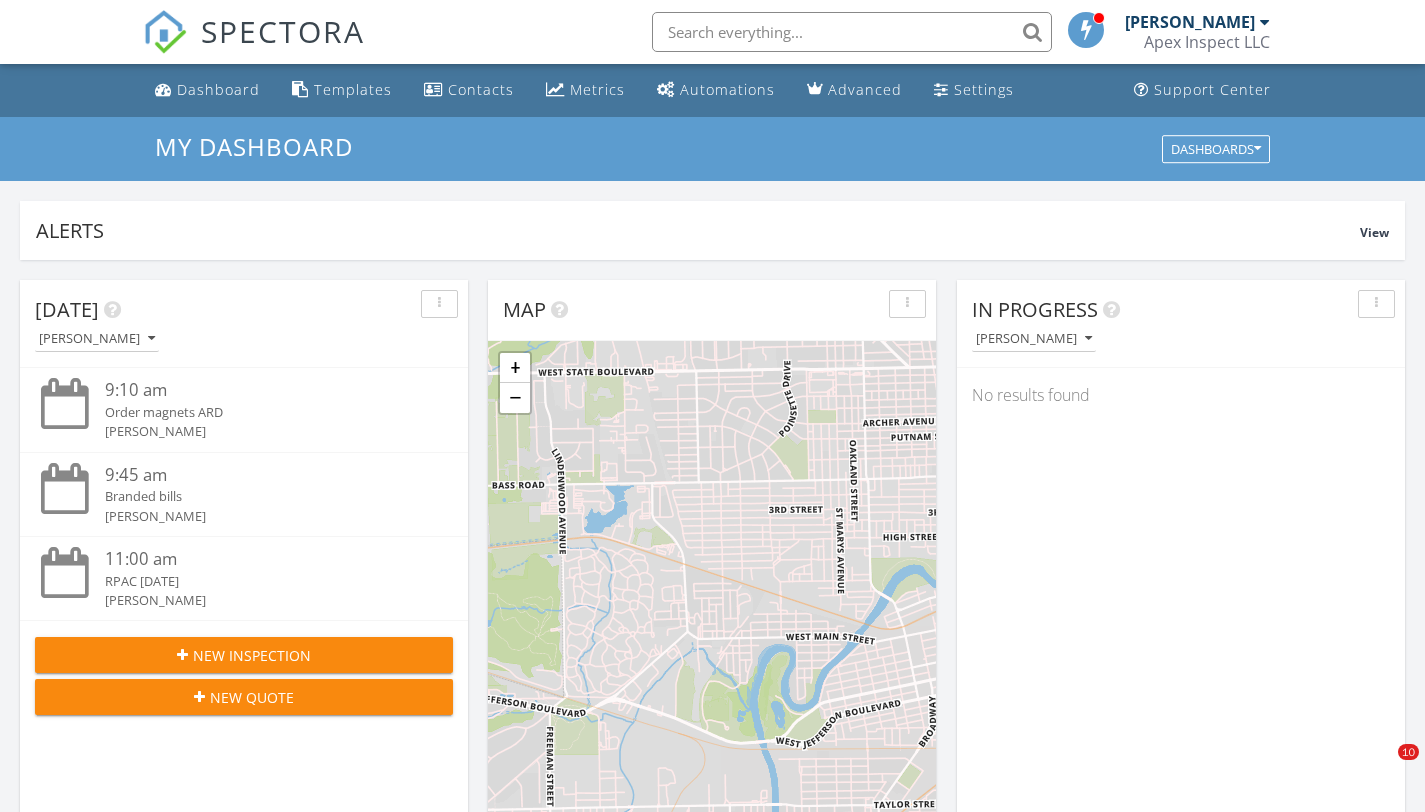 scroll, scrollTop: 0, scrollLeft: 0, axis: both 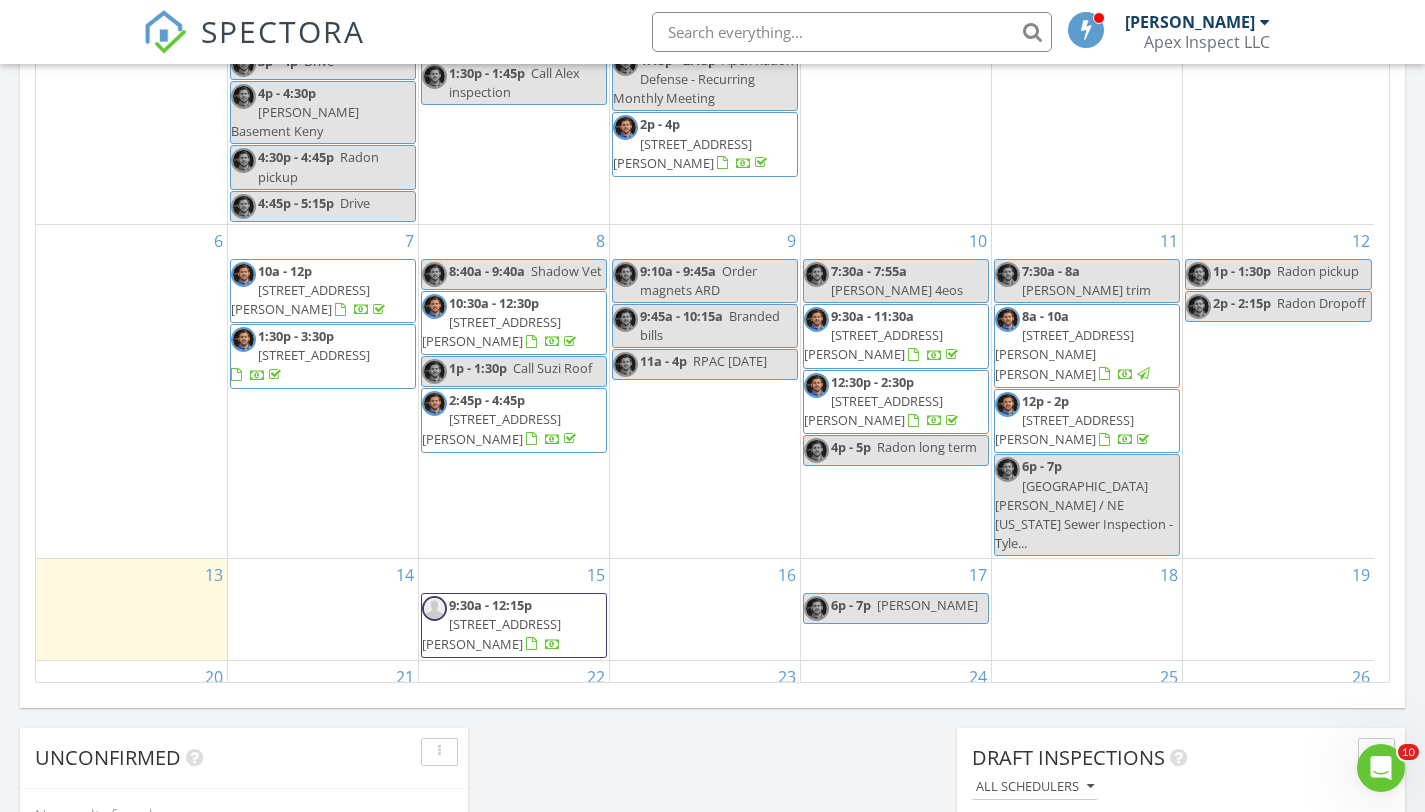 click on "10a - 12p
3235 Arrowwood Dr, Fort Wayne 46815" at bounding box center (323, 291) 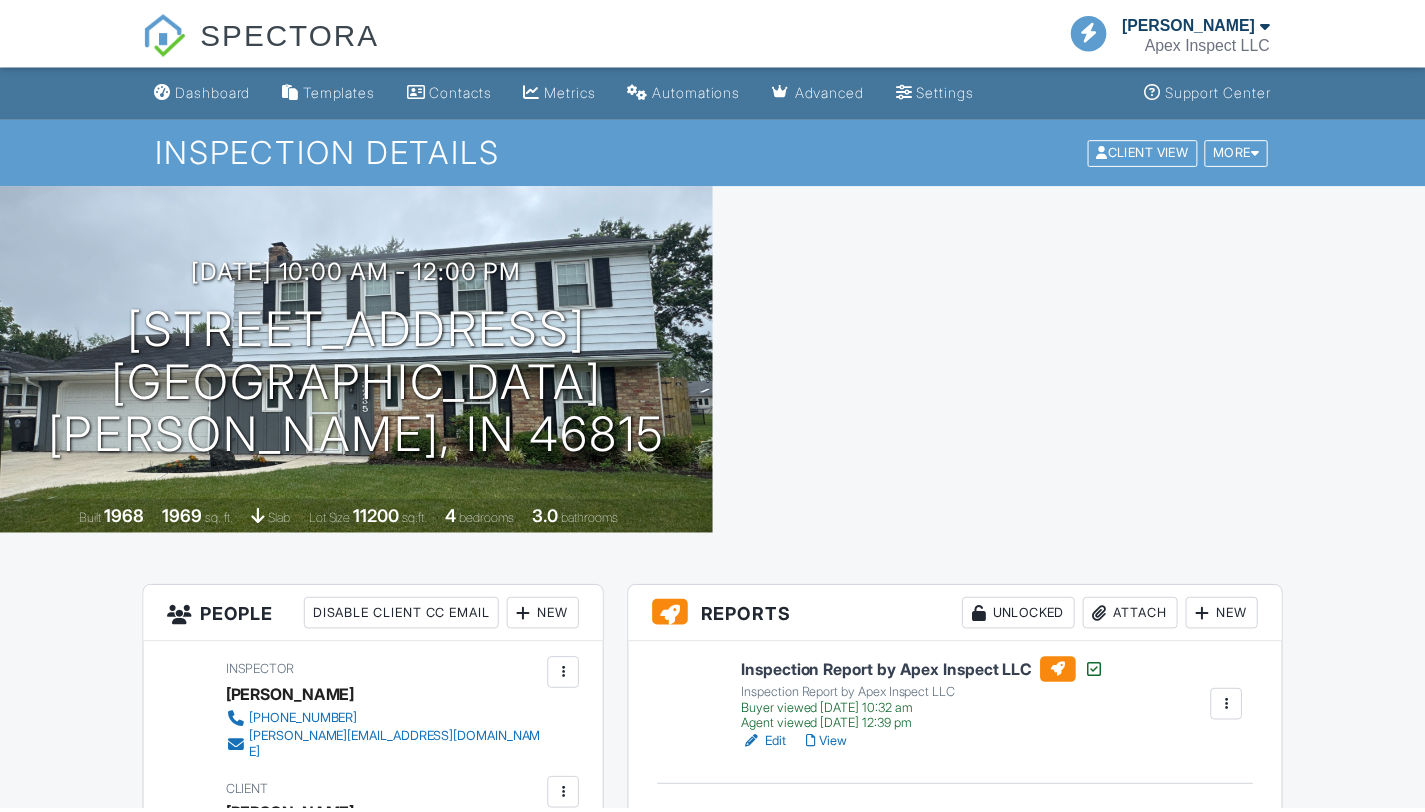 scroll, scrollTop: 0, scrollLeft: 0, axis: both 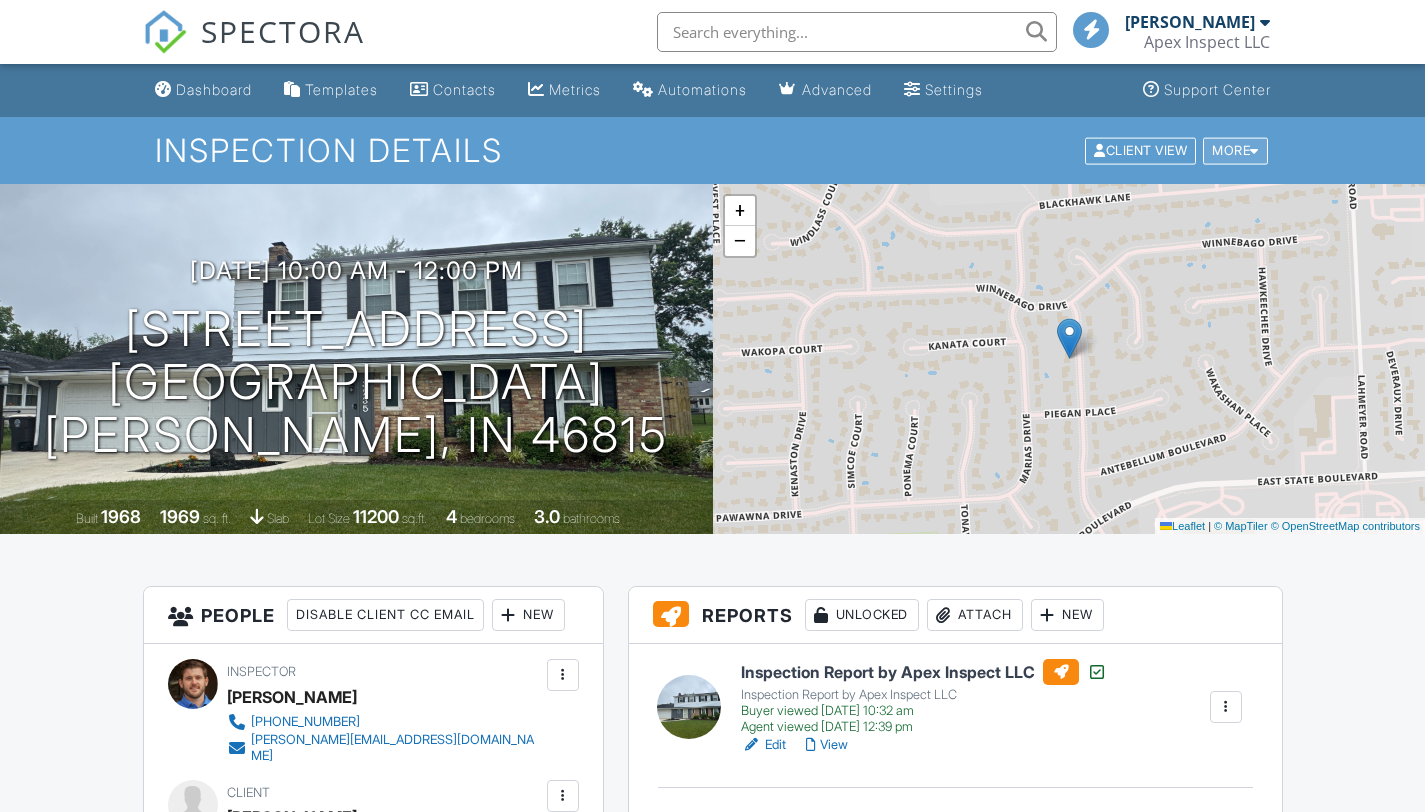 click on "More" at bounding box center [1235, 150] 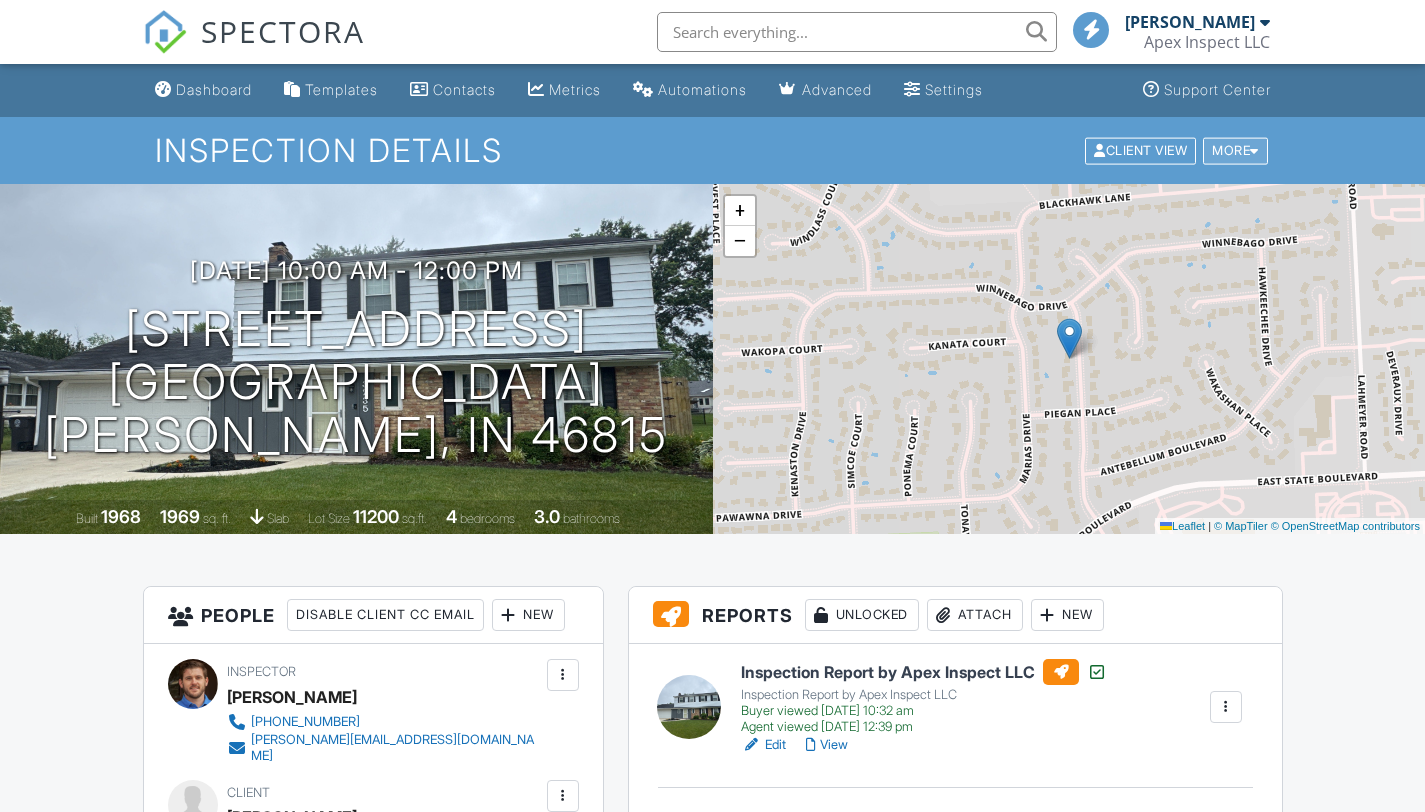 scroll, scrollTop: 0, scrollLeft: 0, axis: both 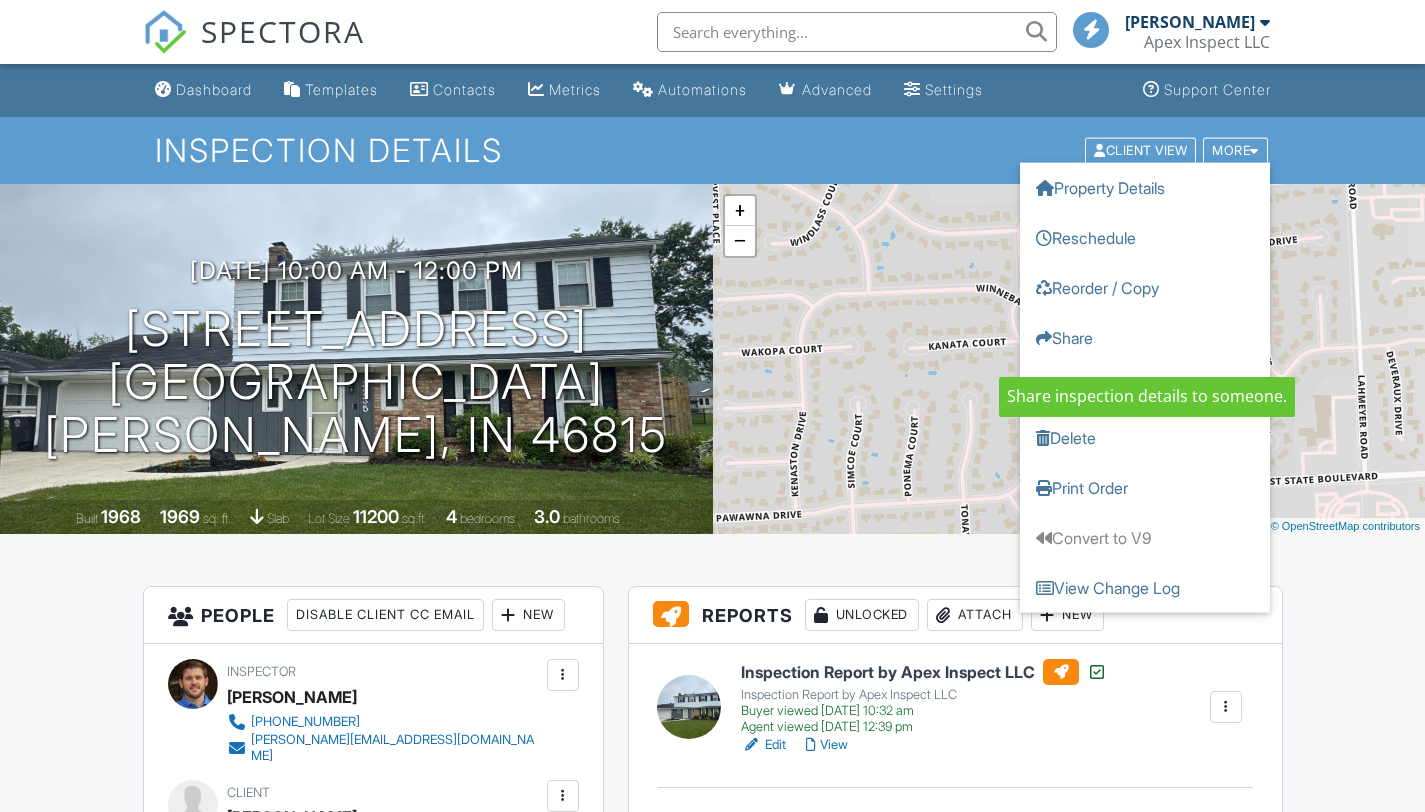 click on "Inspection Details" at bounding box center [712, 150] 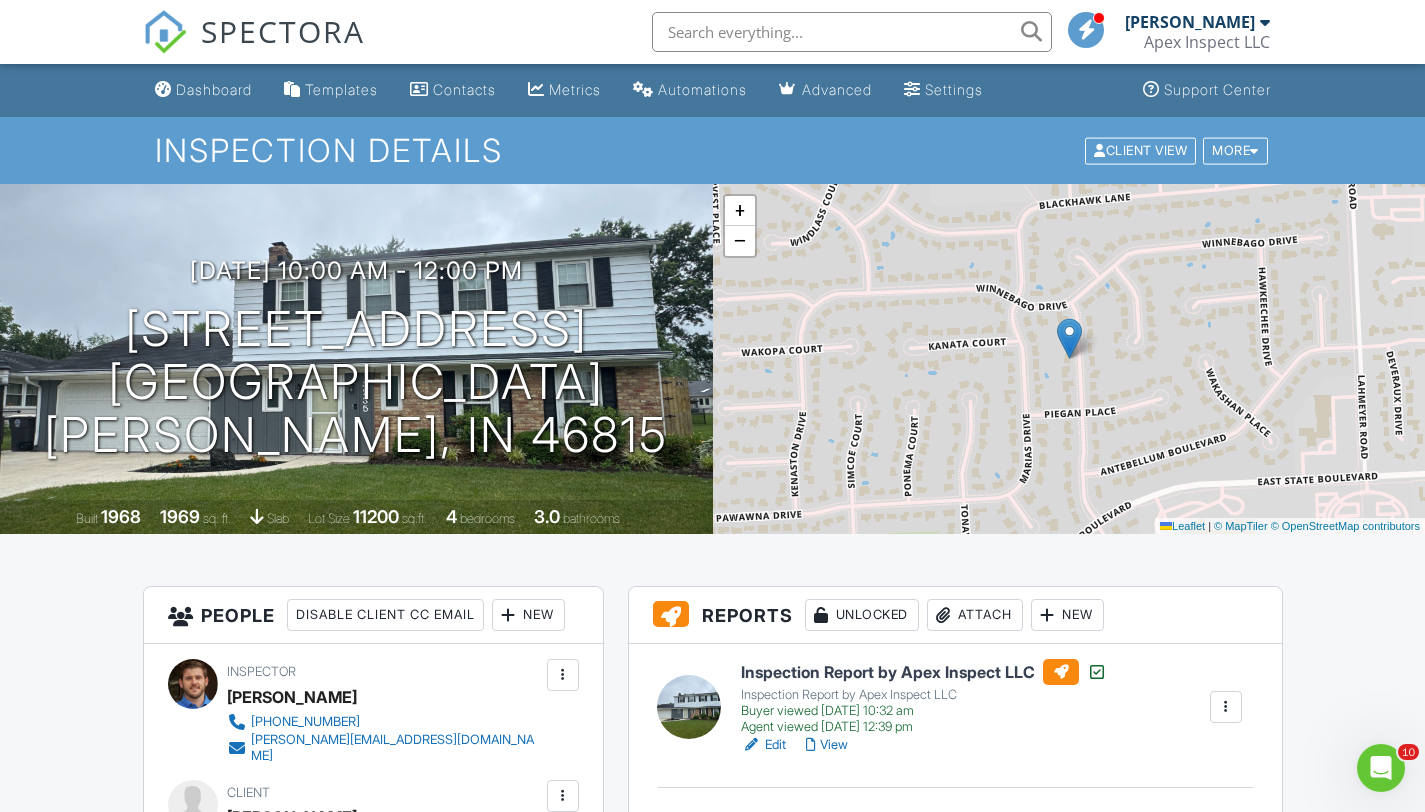 scroll, scrollTop: 0, scrollLeft: 0, axis: both 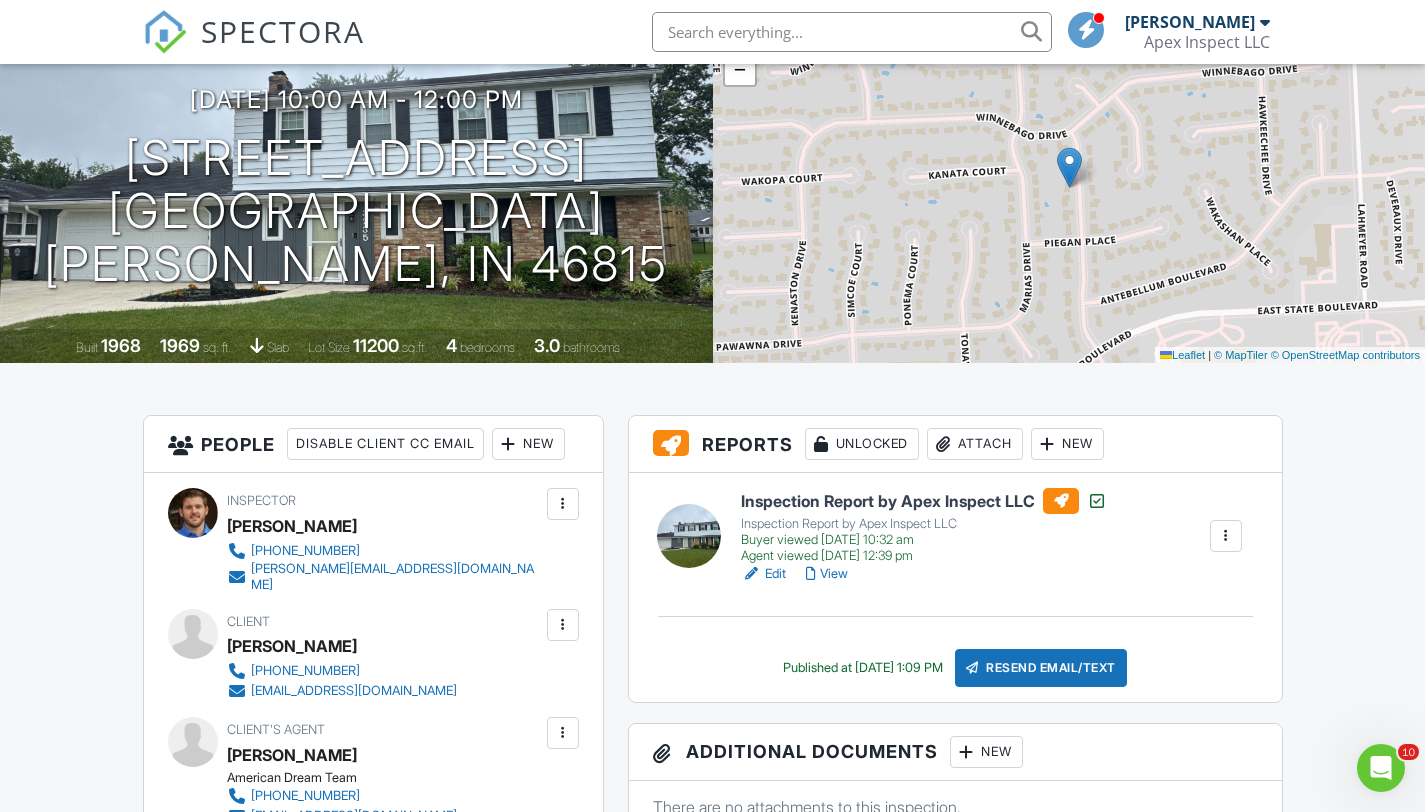 click 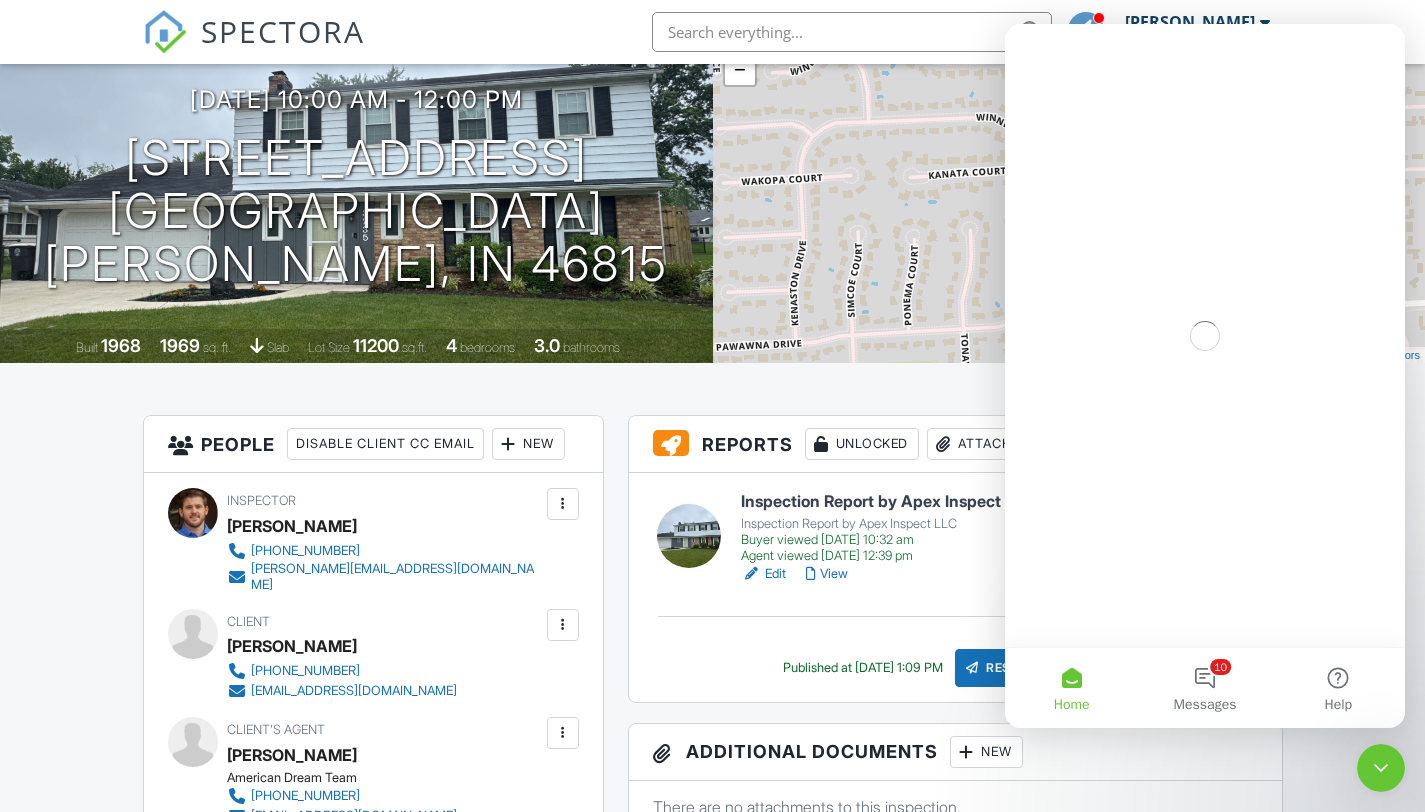 scroll, scrollTop: 0, scrollLeft: 0, axis: both 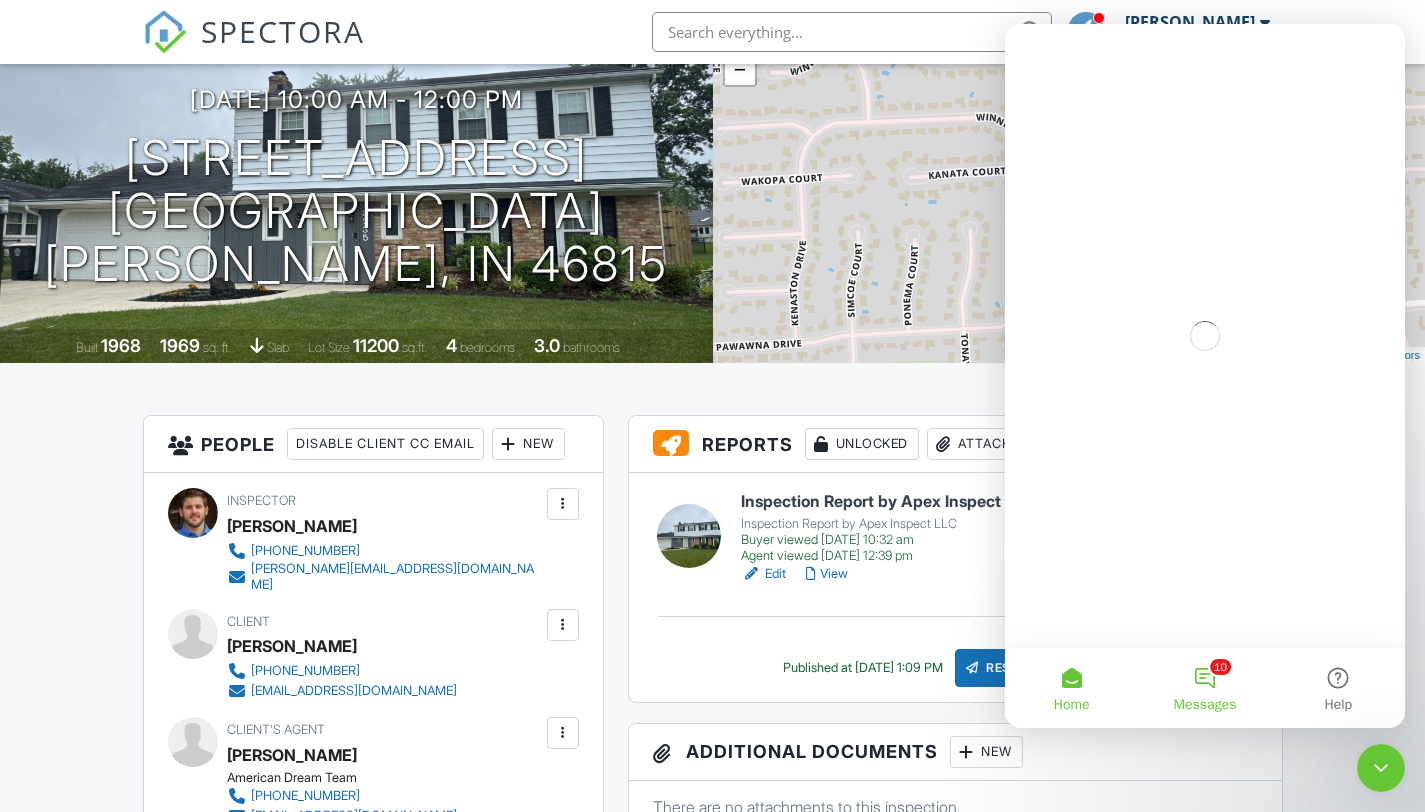 click on "10 Messages" at bounding box center [1204, 688] 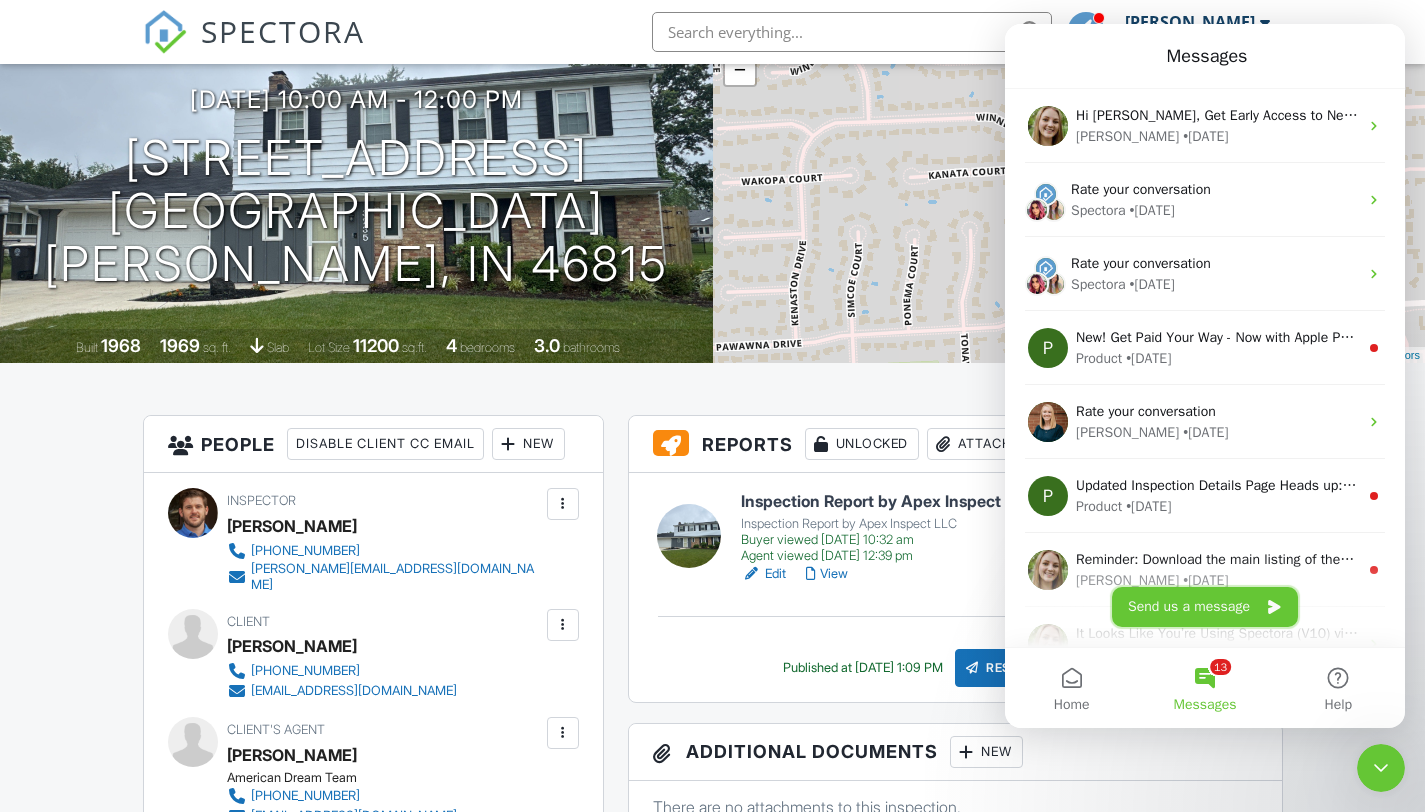click on "Send us a message" at bounding box center [1205, 607] 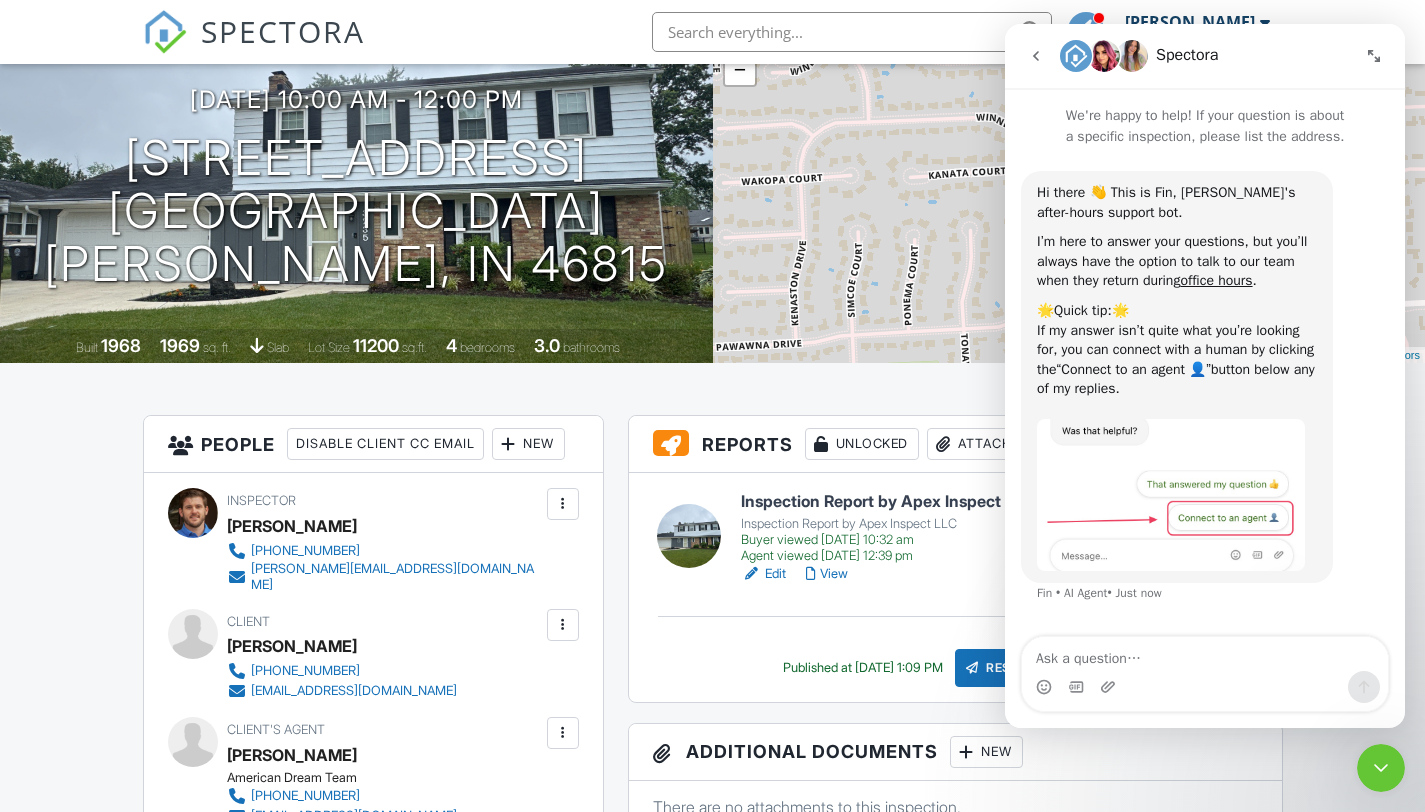 click at bounding box center [1205, 654] 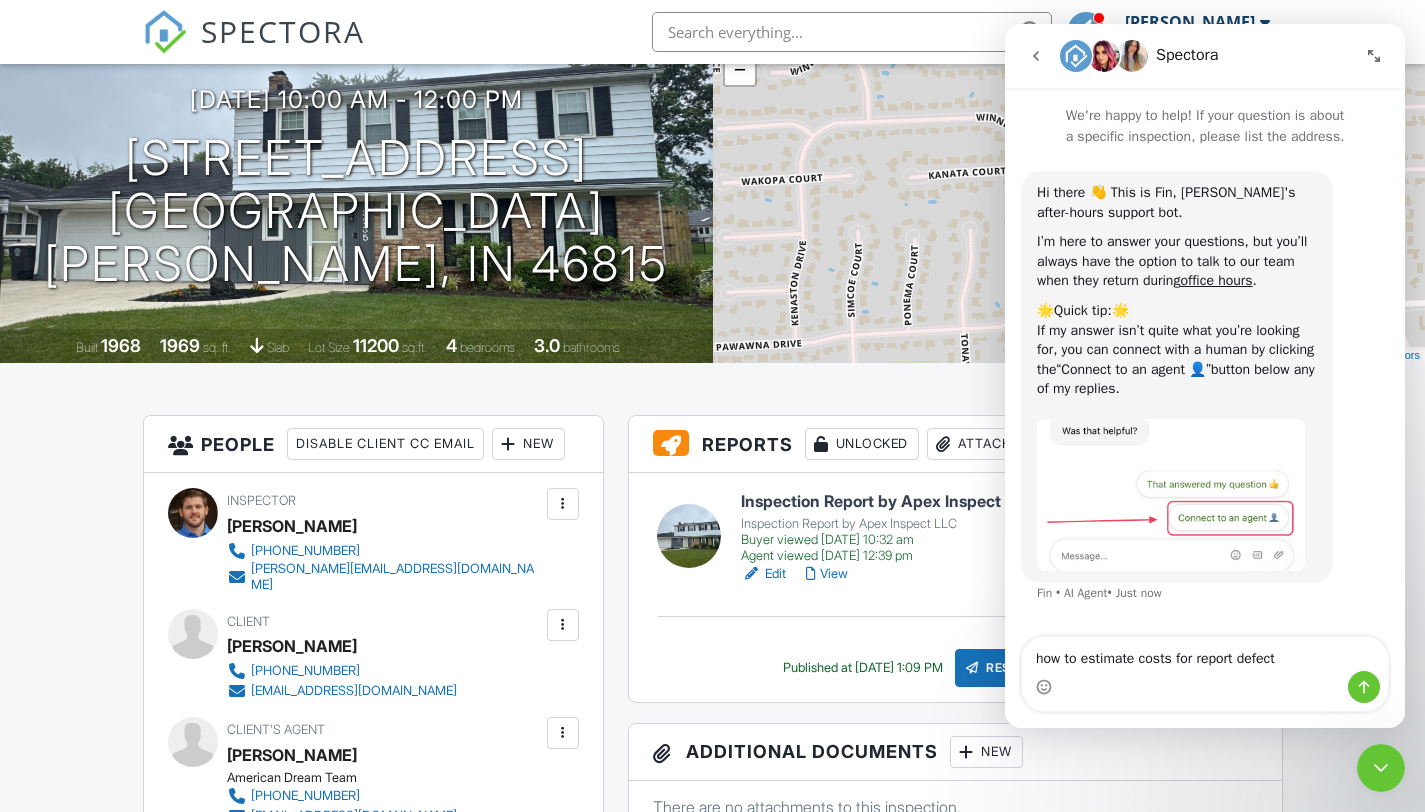 type on "how to estimate costs for report defects" 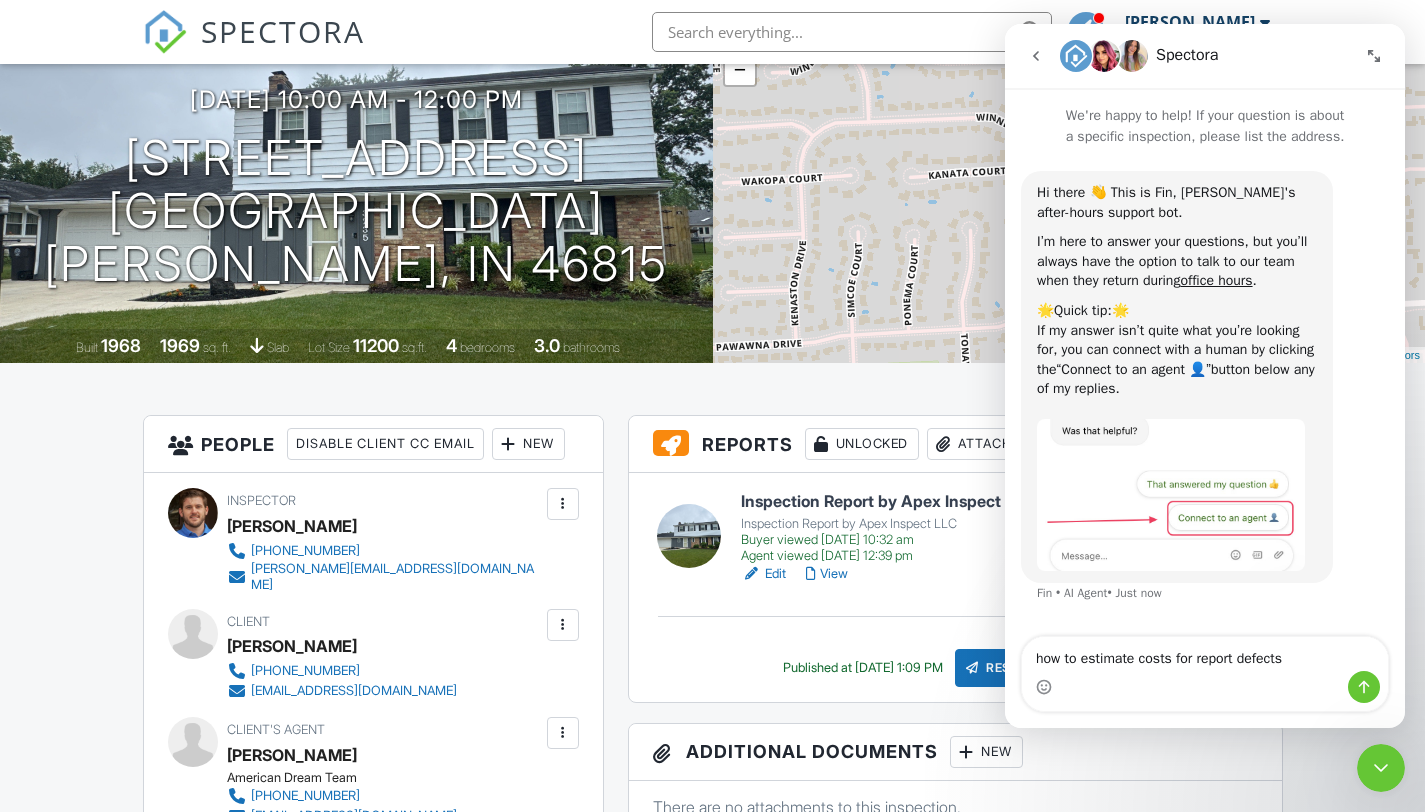 type 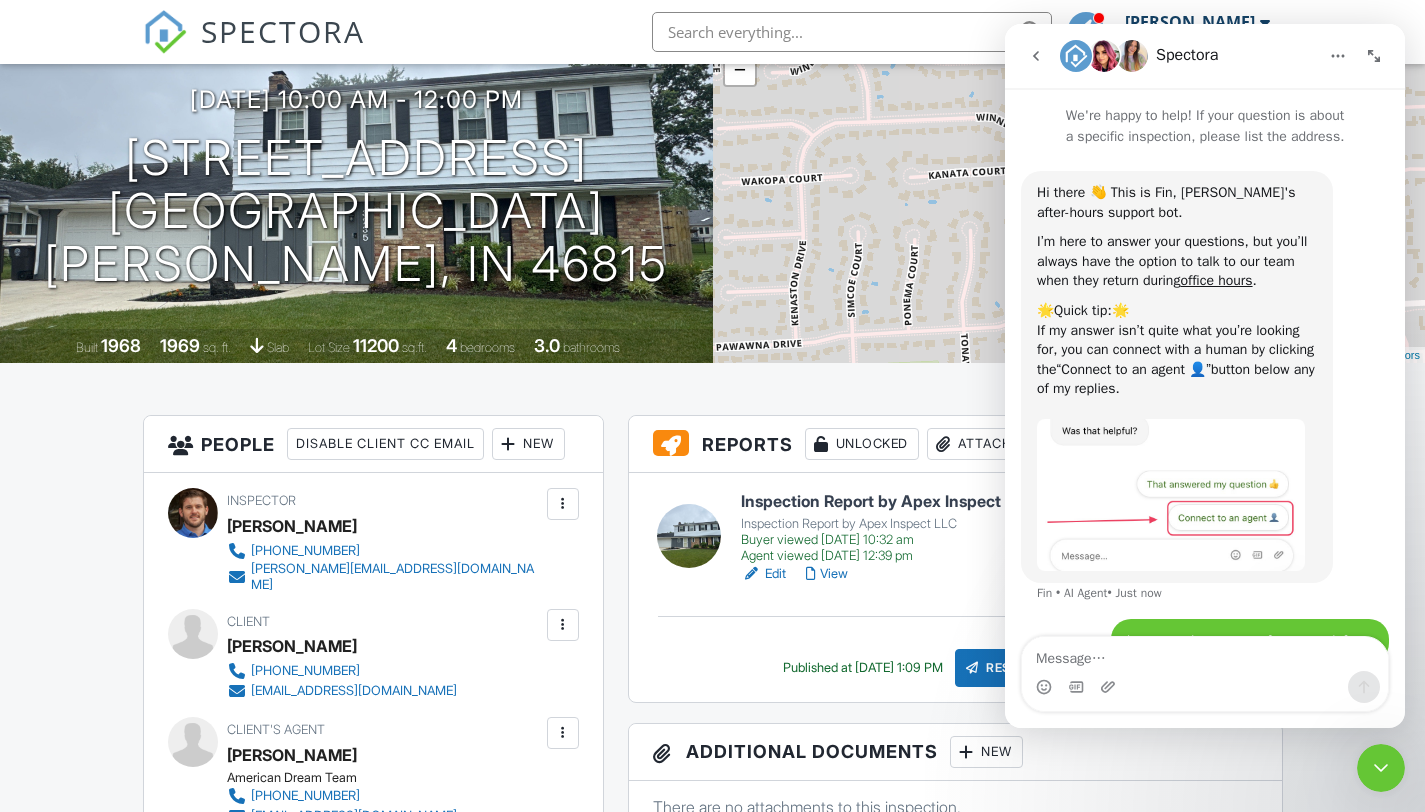 scroll, scrollTop: 113, scrollLeft: 0, axis: vertical 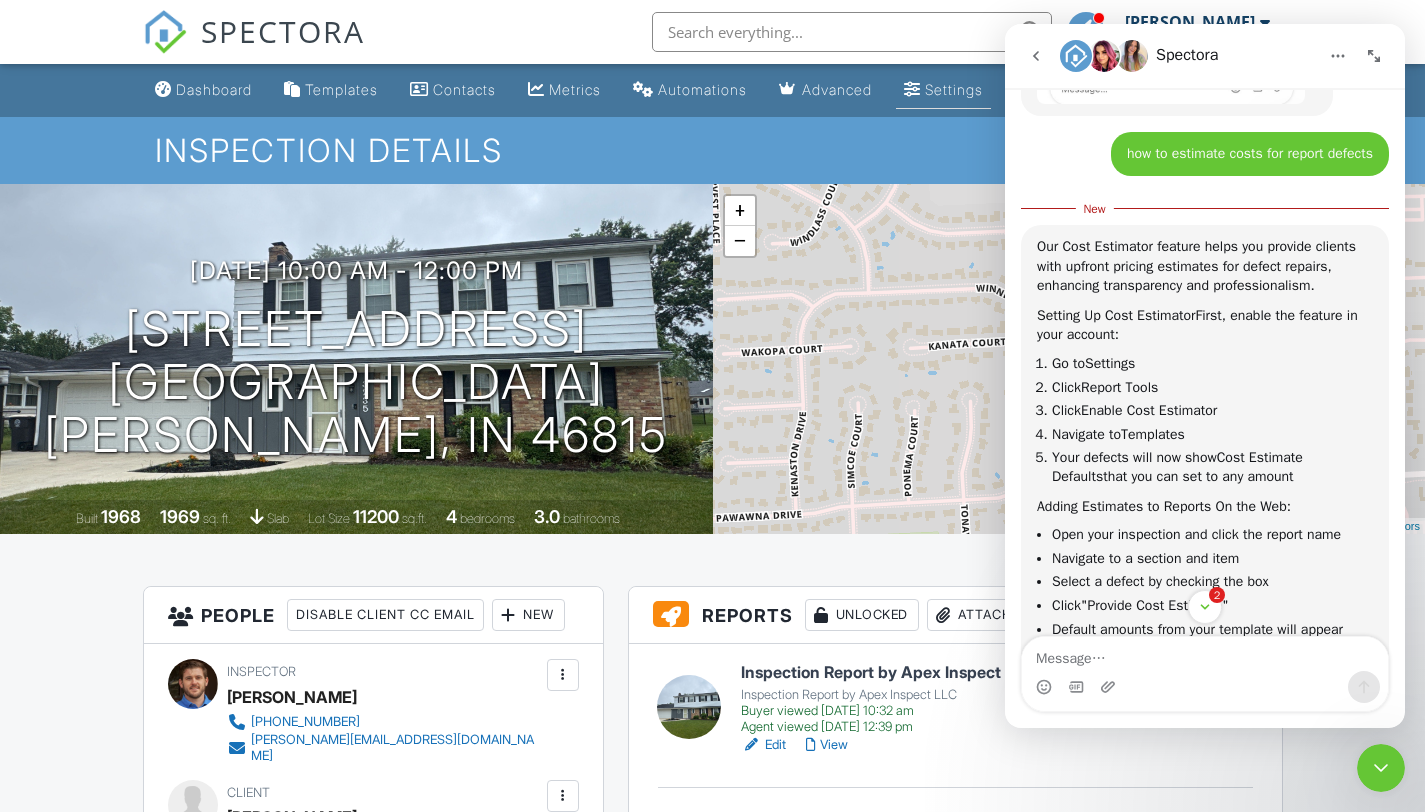 click on "Settings" at bounding box center (954, 89) 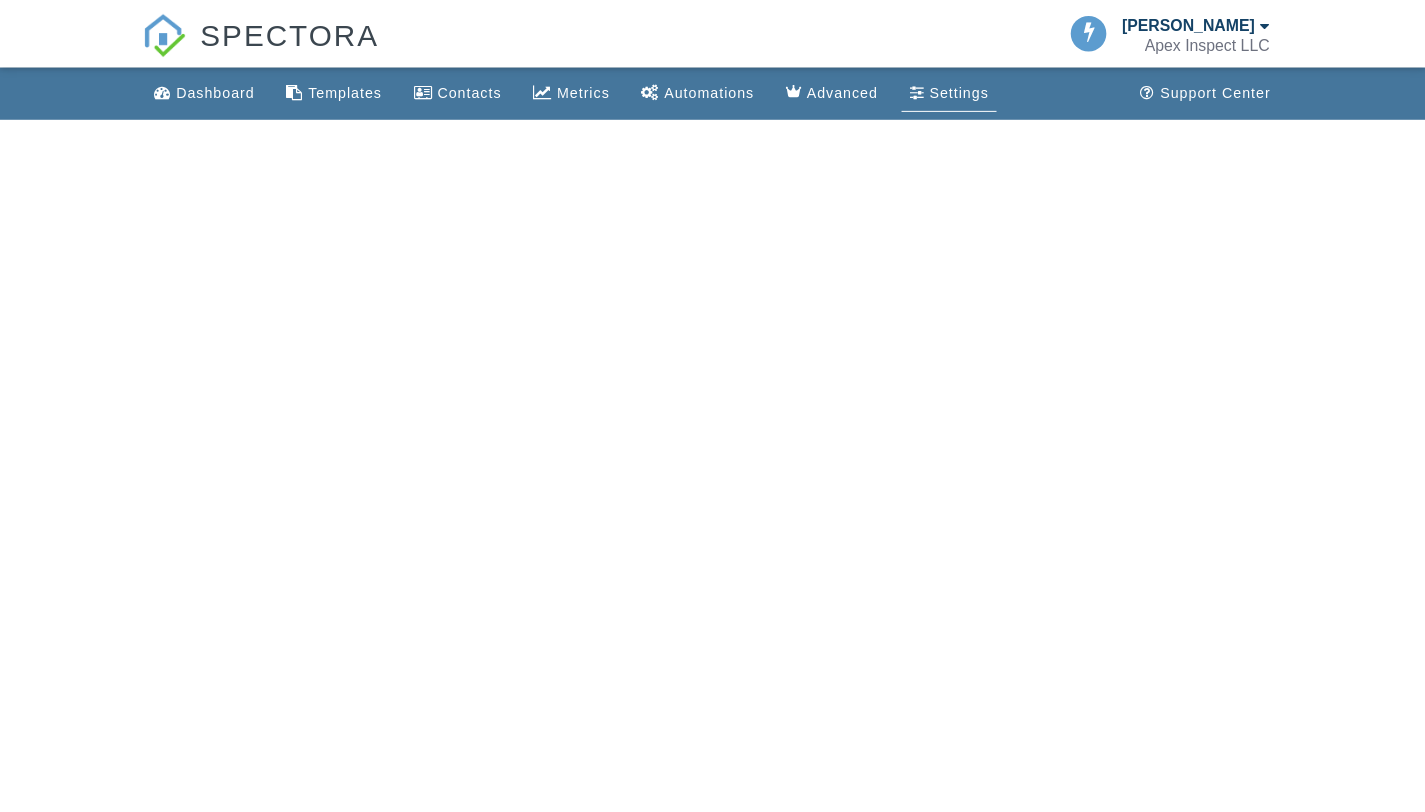 scroll, scrollTop: 0, scrollLeft: 0, axis: both 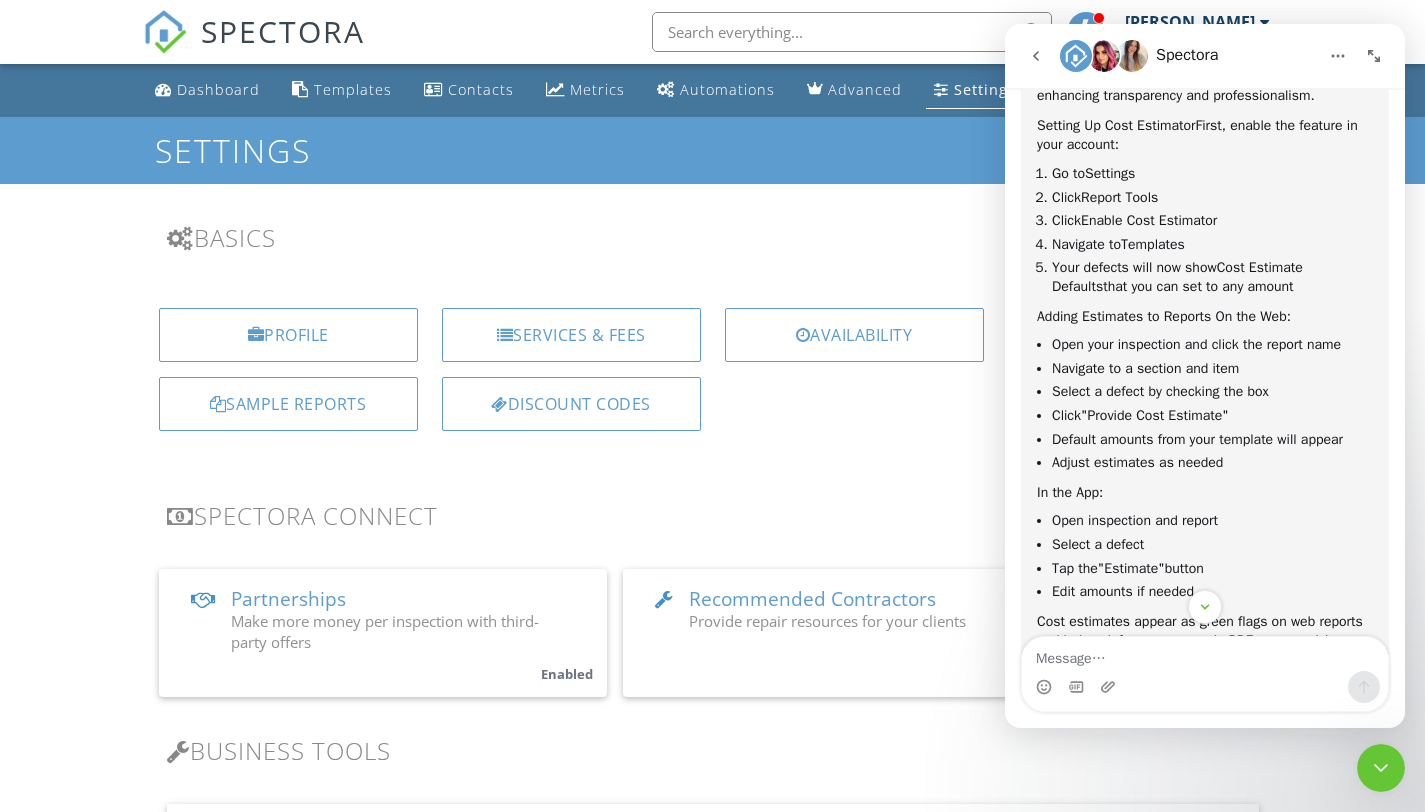 click 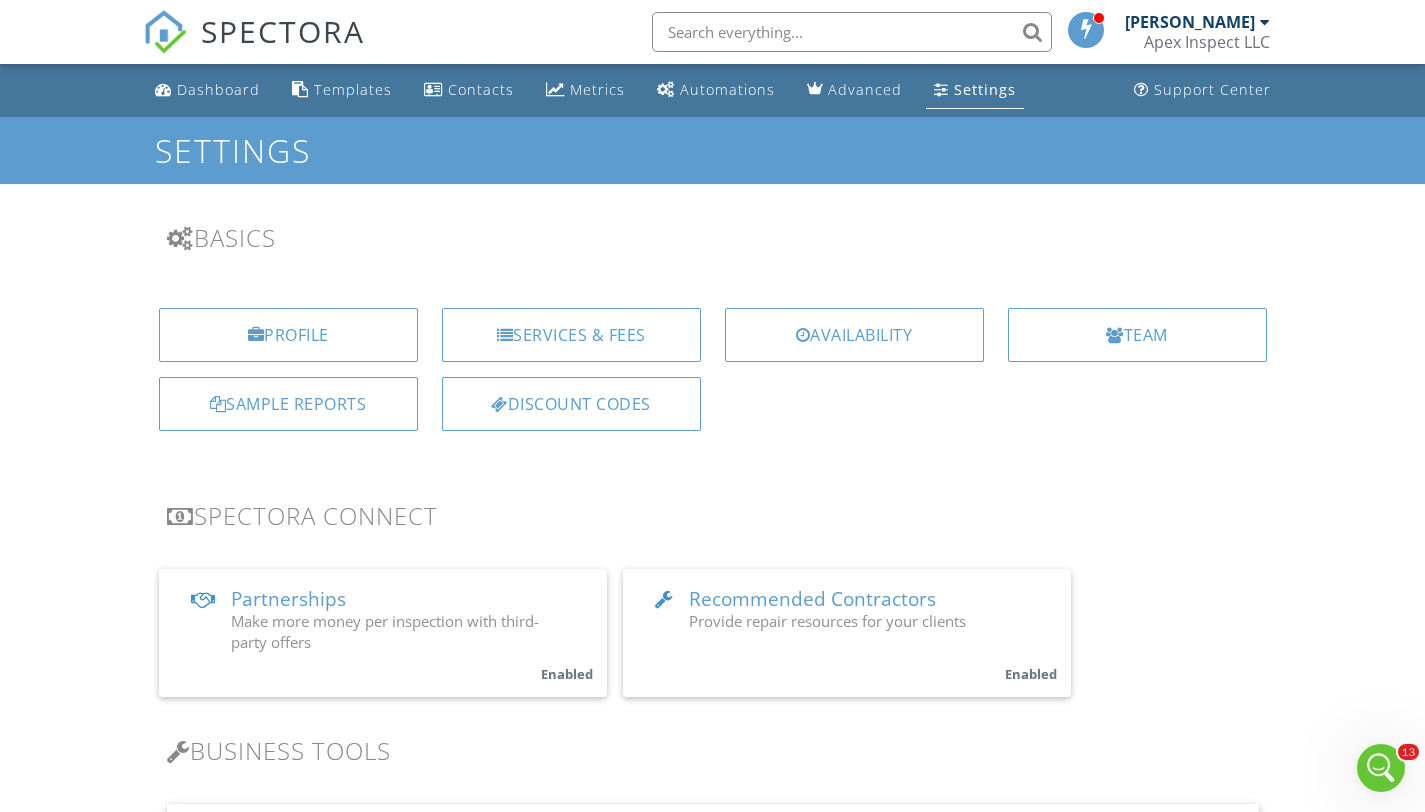 scroll, scrollTop: 0, scrollLeft: 0, axis: both 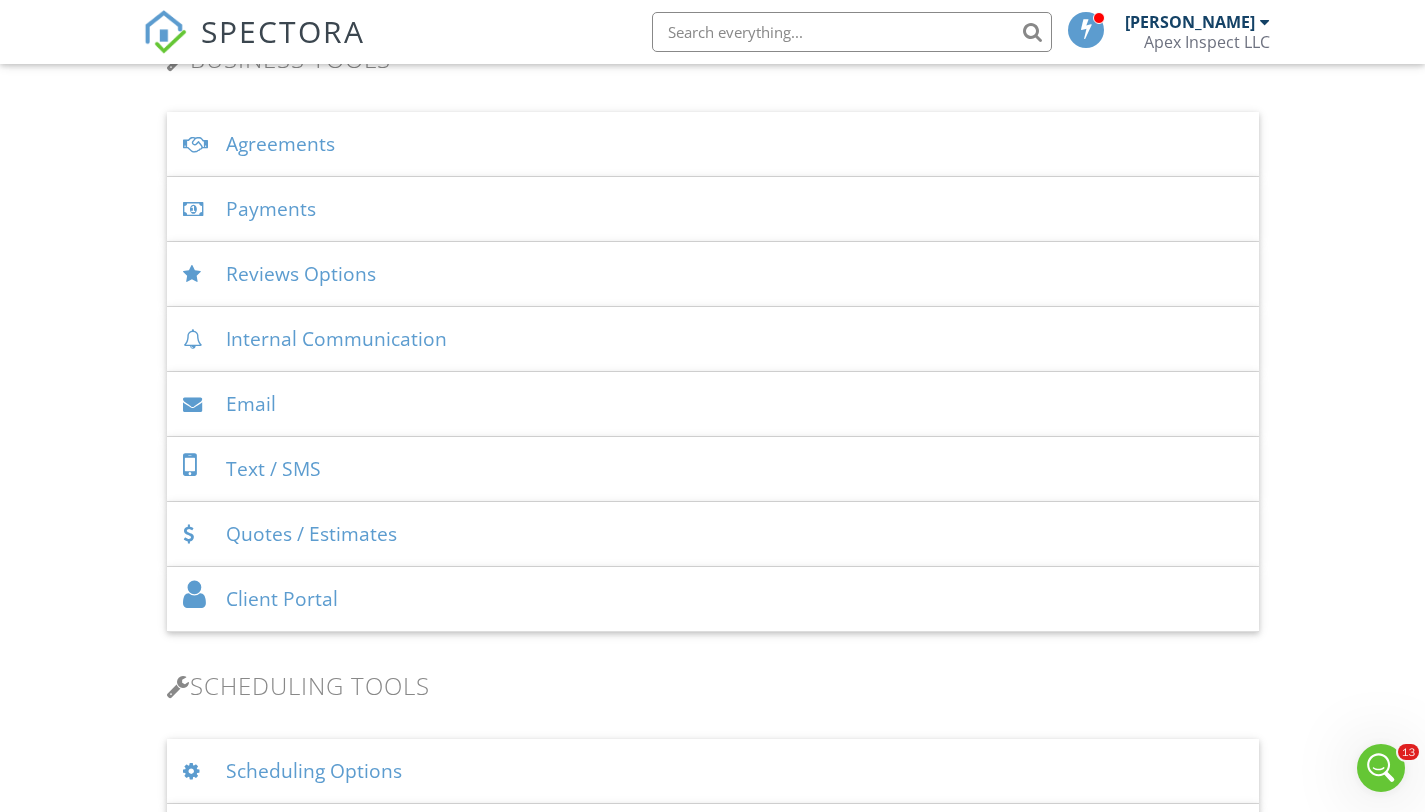 click on "Quotes / Estimates" at bounding box center [713, 534] 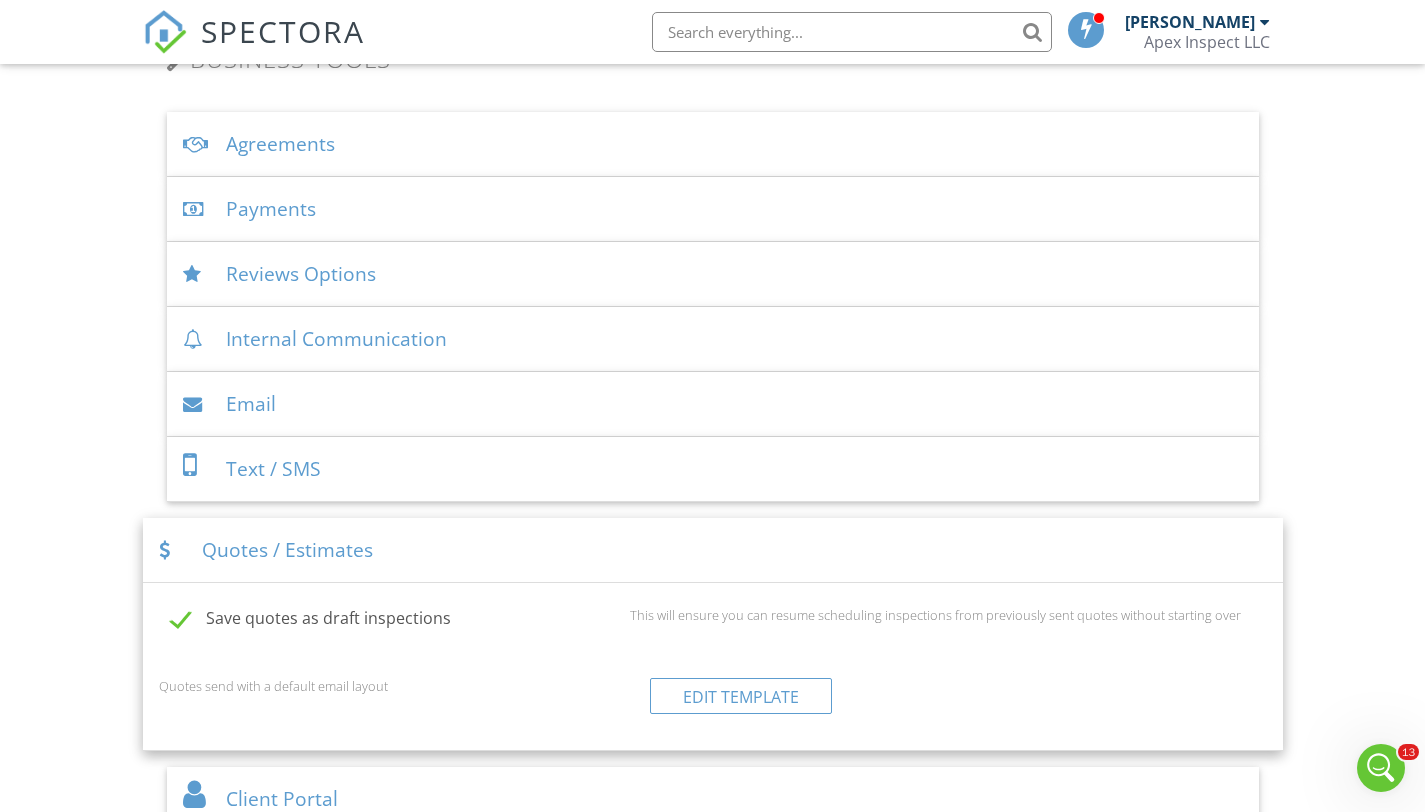 click on "Dashboard
Templates
Contacts
Metrics
Automations
Advanced
Settings
Support Center
Settings
Basics
Profile
Services & Fees
Availability
Team
Sample Reports
Discount Codes
Spectora Connect
Partnerships
Make more money per inspection with third-party offers
Enabled
Recommended Contractors
Provide repair resources for your clients
Enabled
Business Tools
Agreements
Signature Type
▼ E-signature (checkbox) E-signature (checkbox) Written Signature E-signature (checkbox)
Written Signature
Client agreement instructions
This text will appear on the client portal under "Sign Agreement(s)"
Inline Style XLarge Large Normal Small Light Small/Light Bold Italic Underline Colors Ordered List Unordered List Align" at bounding box center [712, 1130] 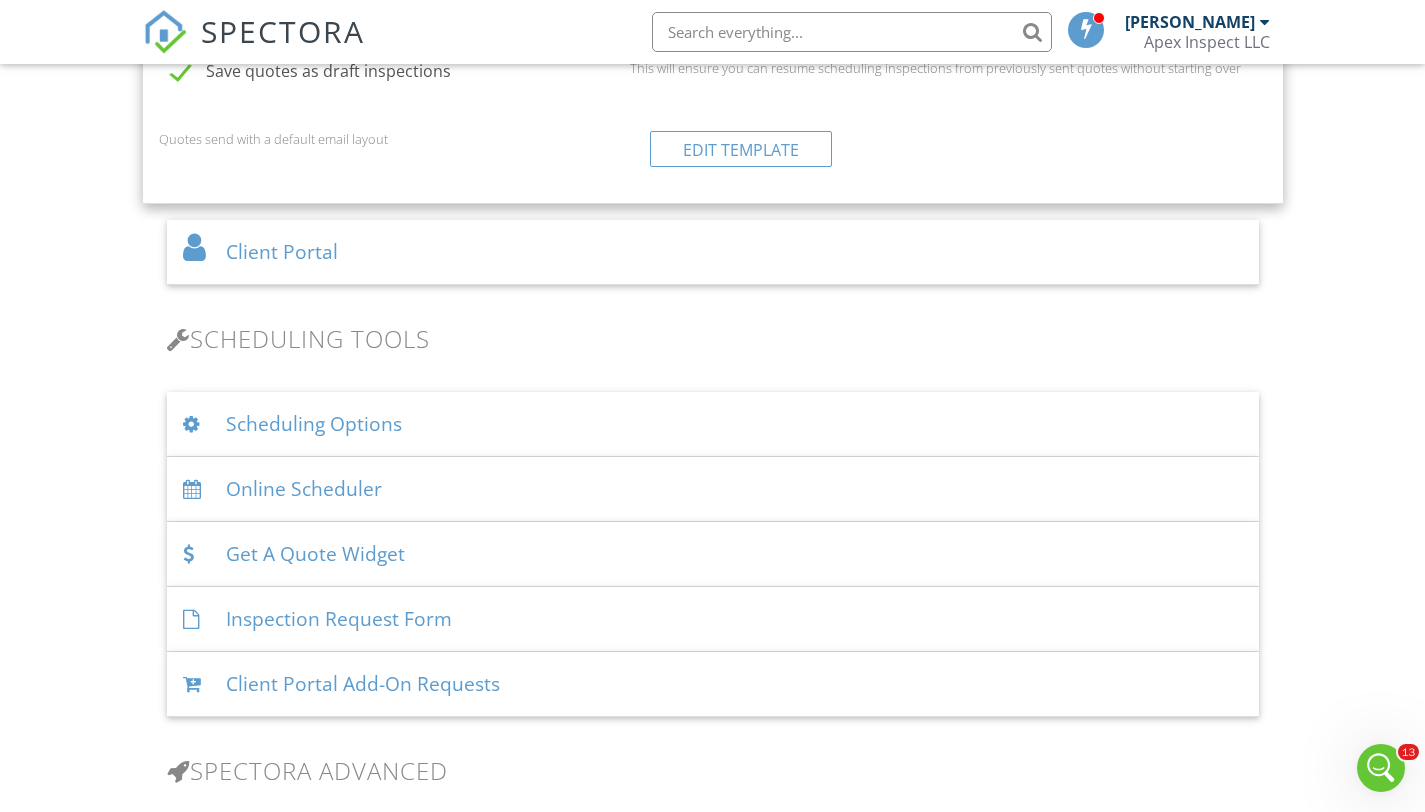 scroll, scrollTop: 1307, scrollLeft: 0, axis: vertical 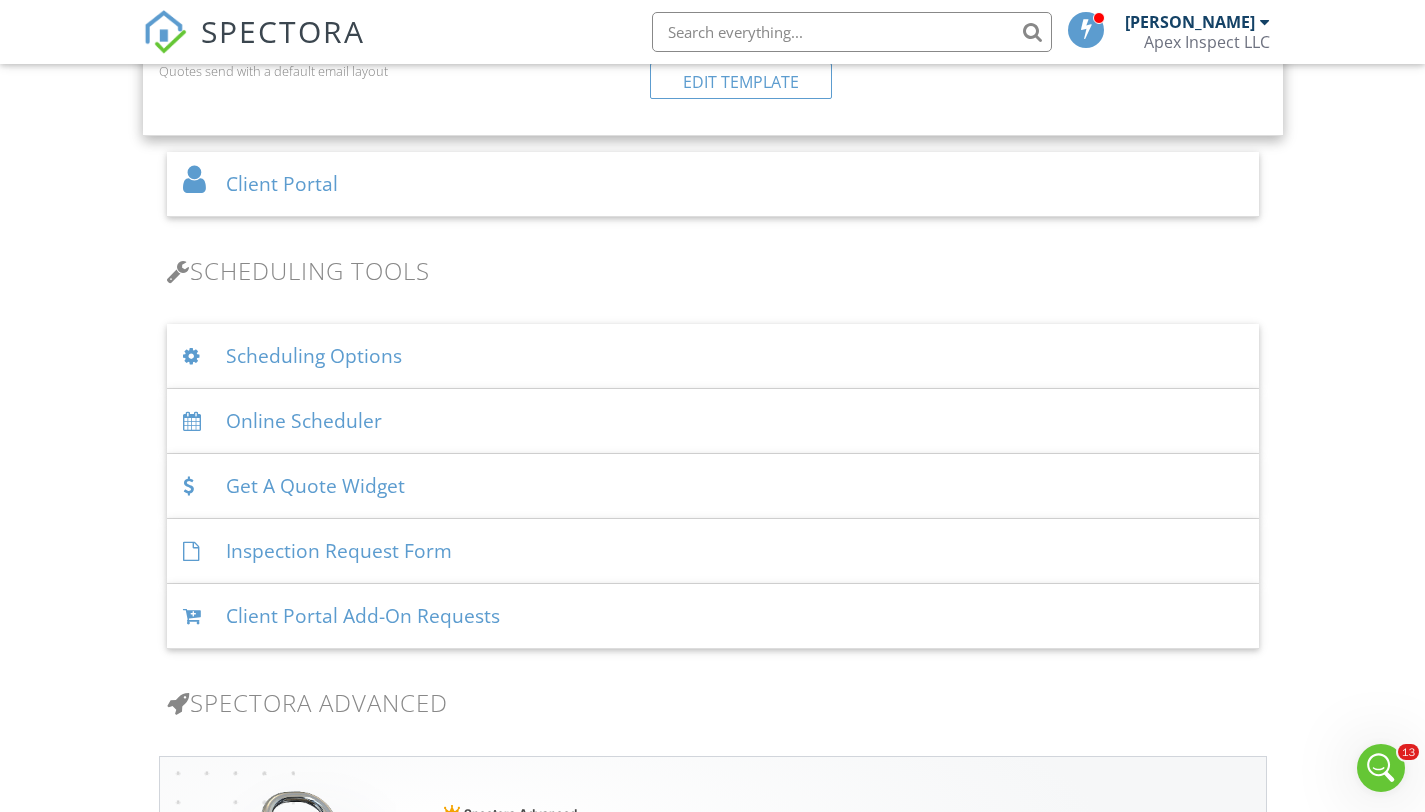 click on "Get A Quote Widget" at bounding box center [713, 486] 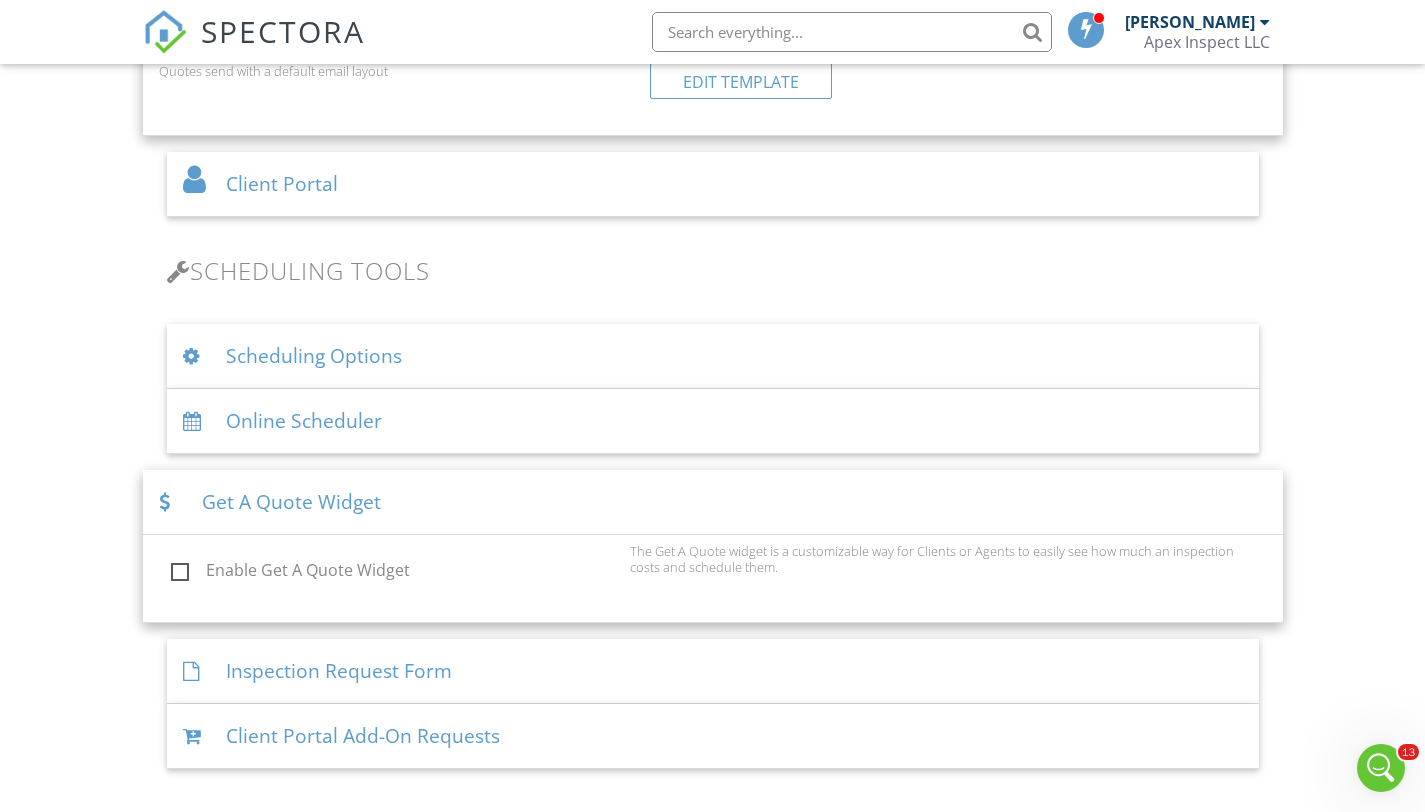click on "Enable Get A Quote Widget" at bounding box center (395, 573) 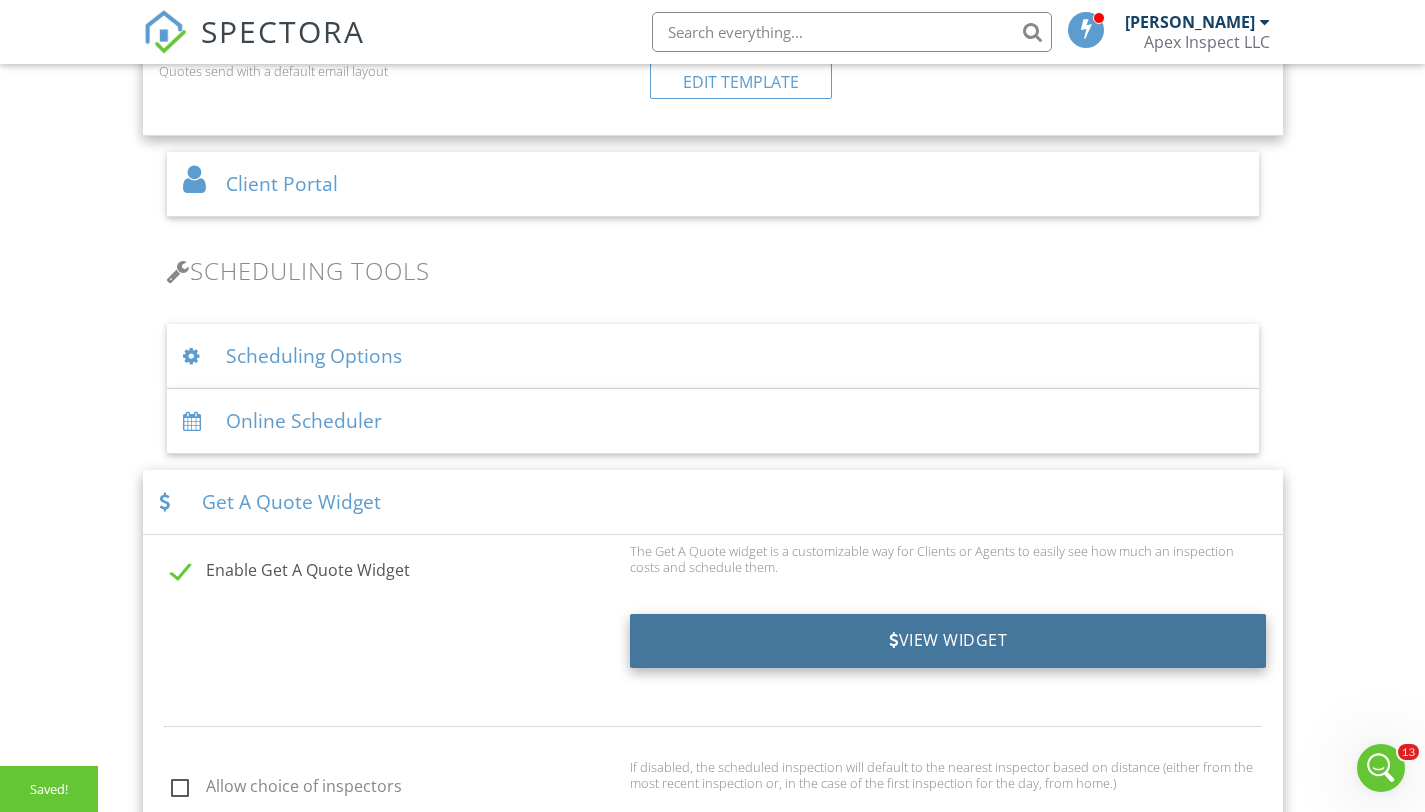 click on "View Widget" at bounding box center (948, 641) 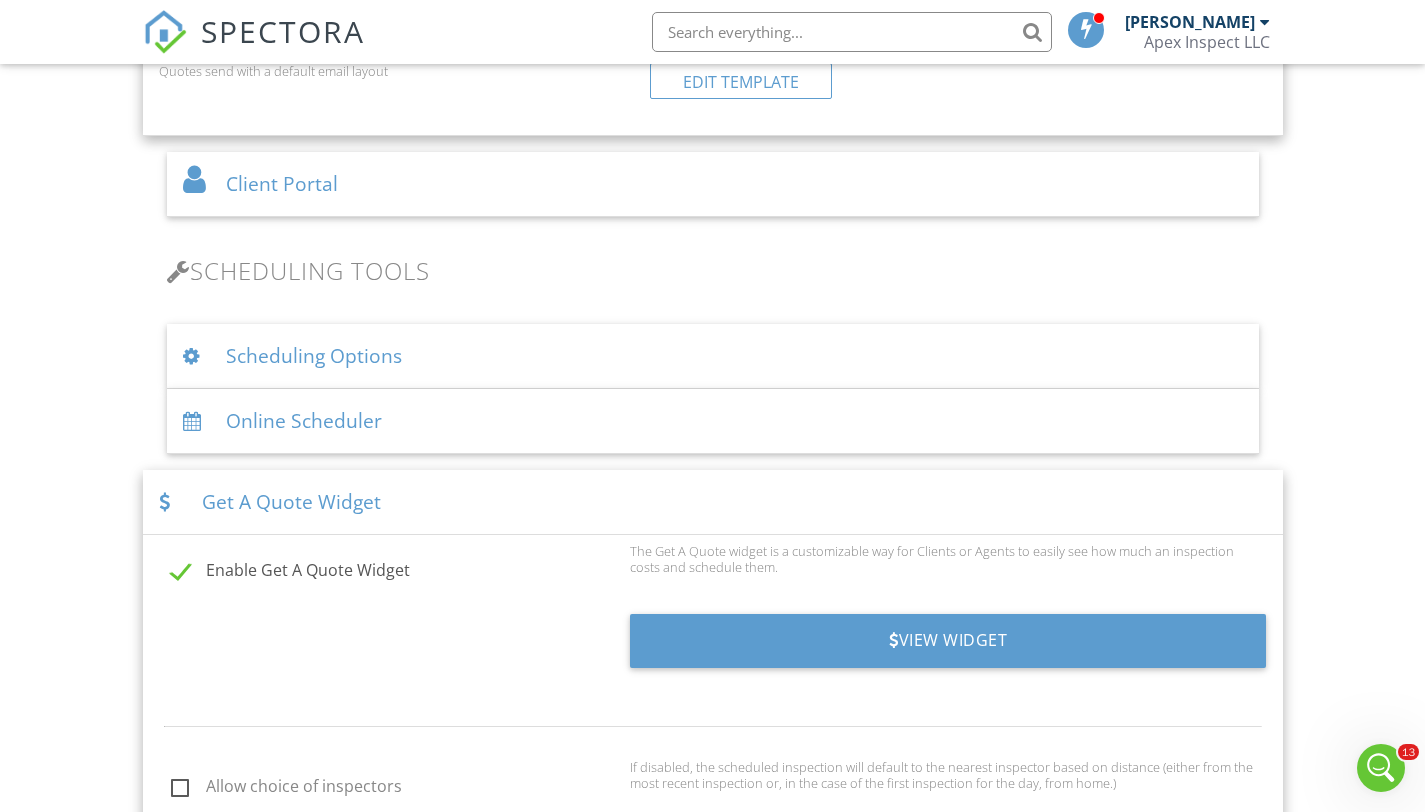 click on "Enable Get A Quote Widget" at bounding box center [395, 573] 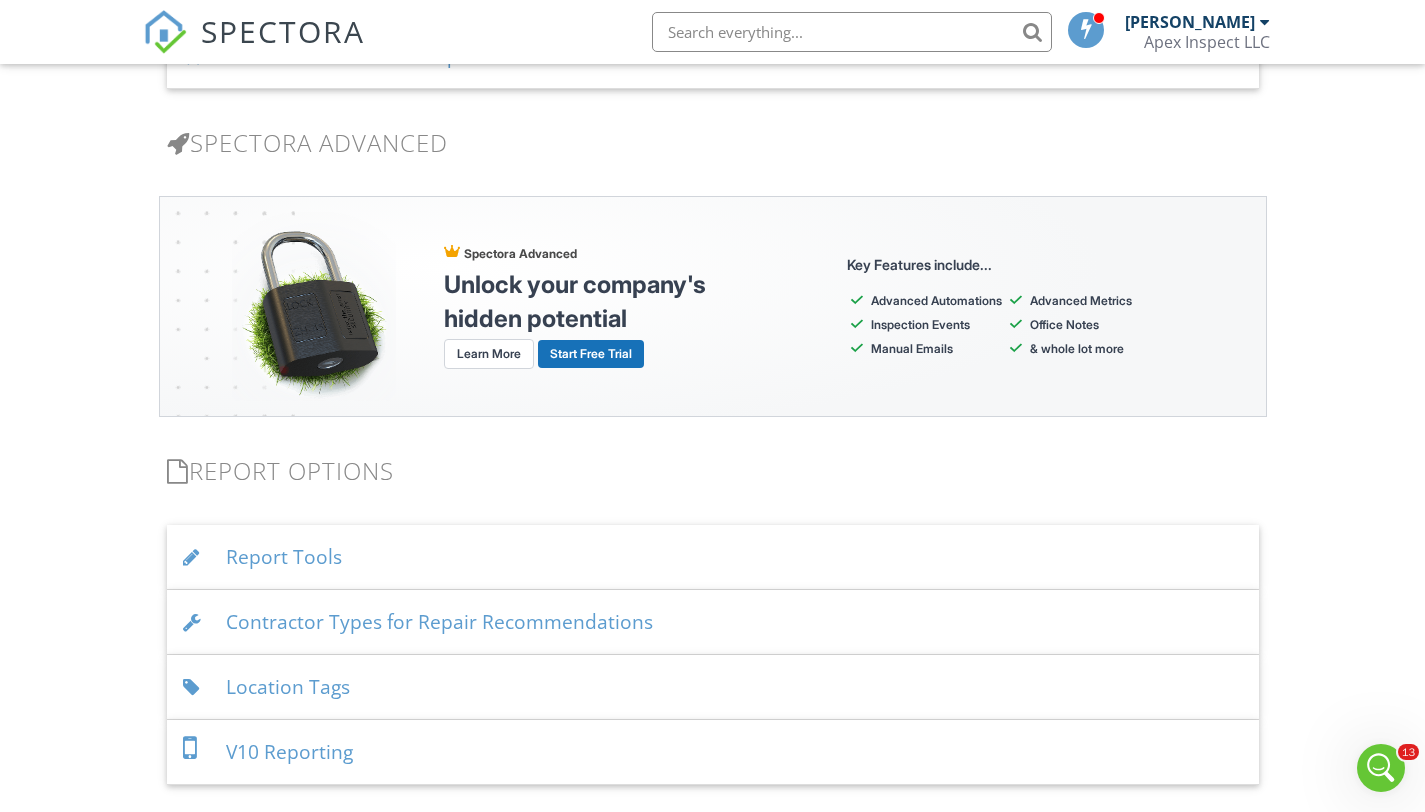 scroll, scrollTop: 2087, scrollLeft: 0, axis: vertical 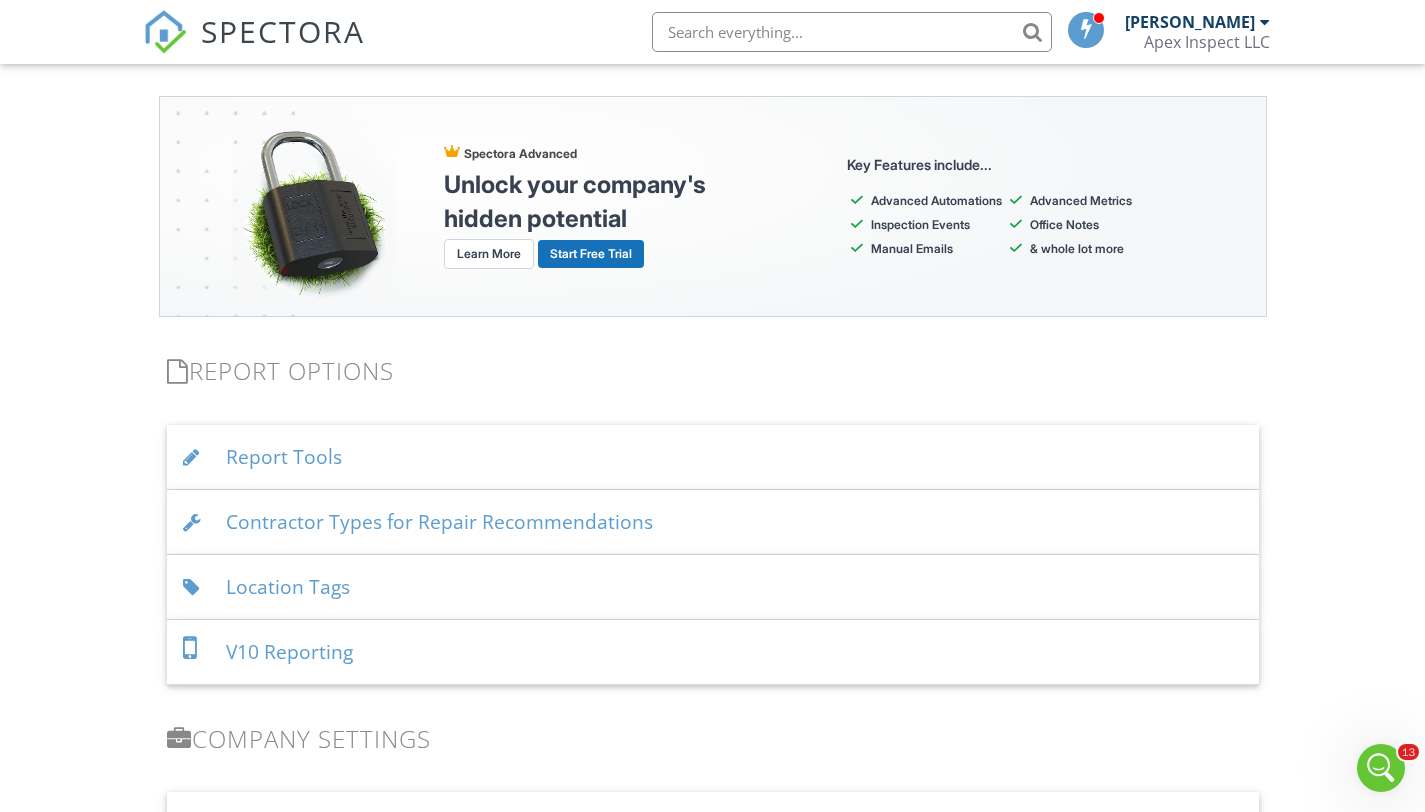 click on "Report Tools" at bounding box center [713, 457] 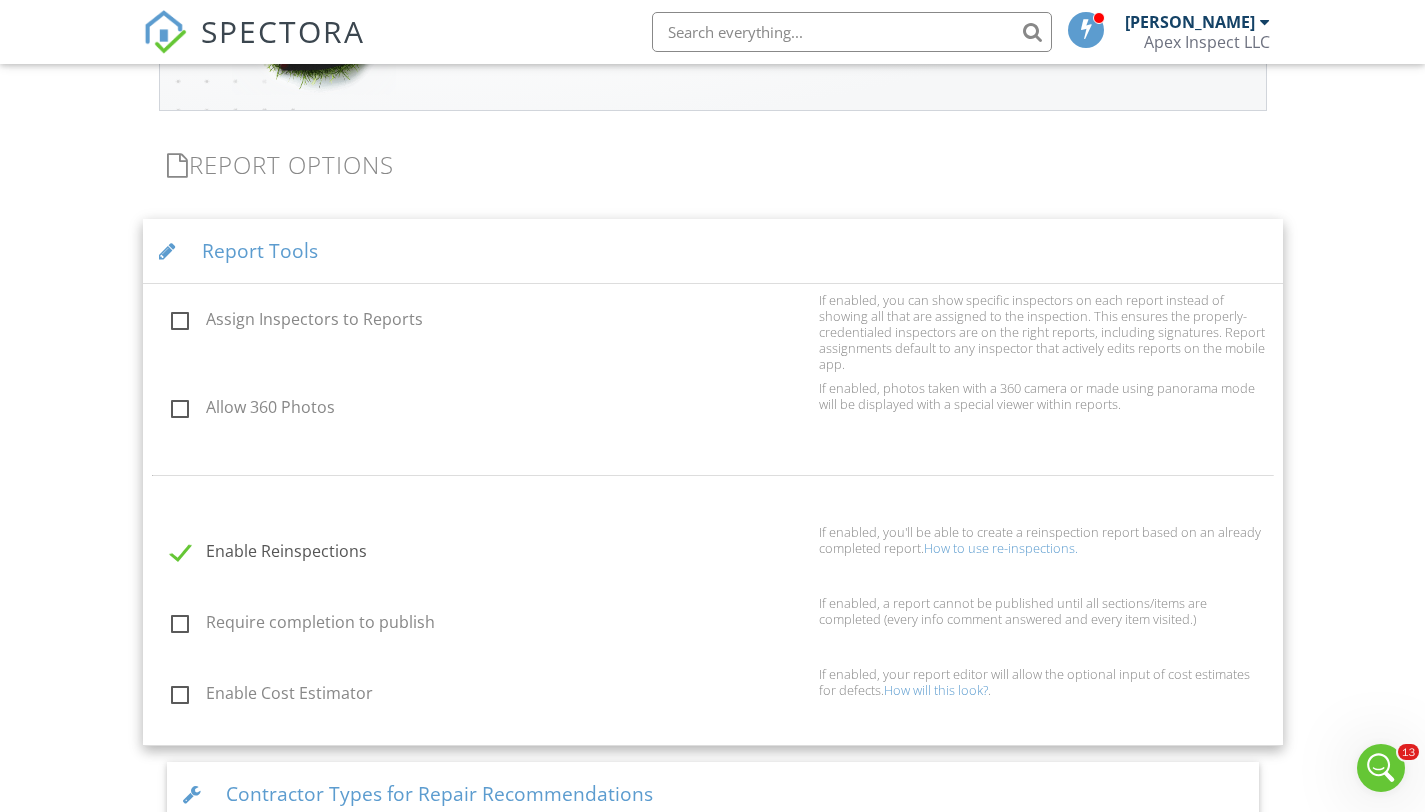scroll, scrollTop: 2381, scrollLeft: 0, axis: vertical 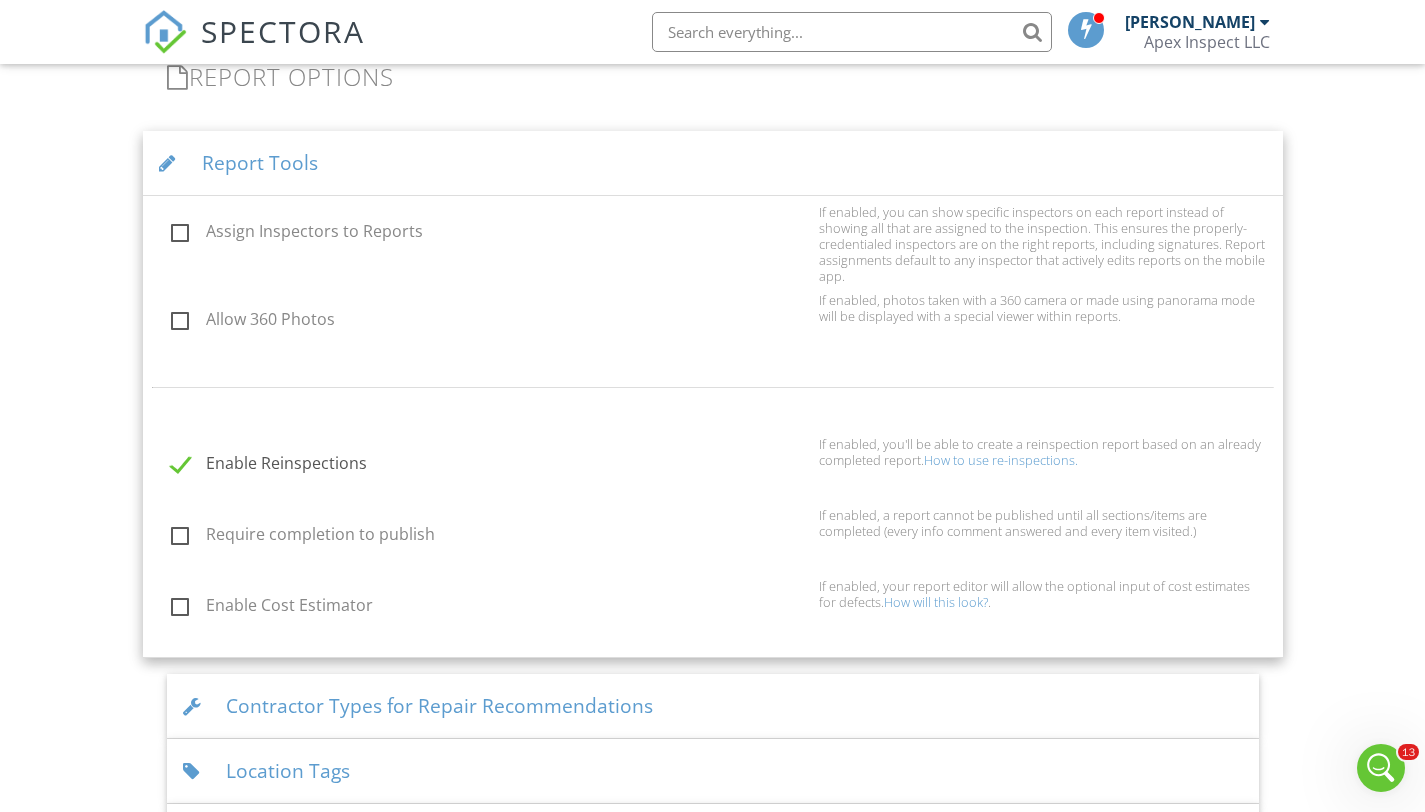 click on "Enable Cost Estimator" at bounding box center (489, 608) 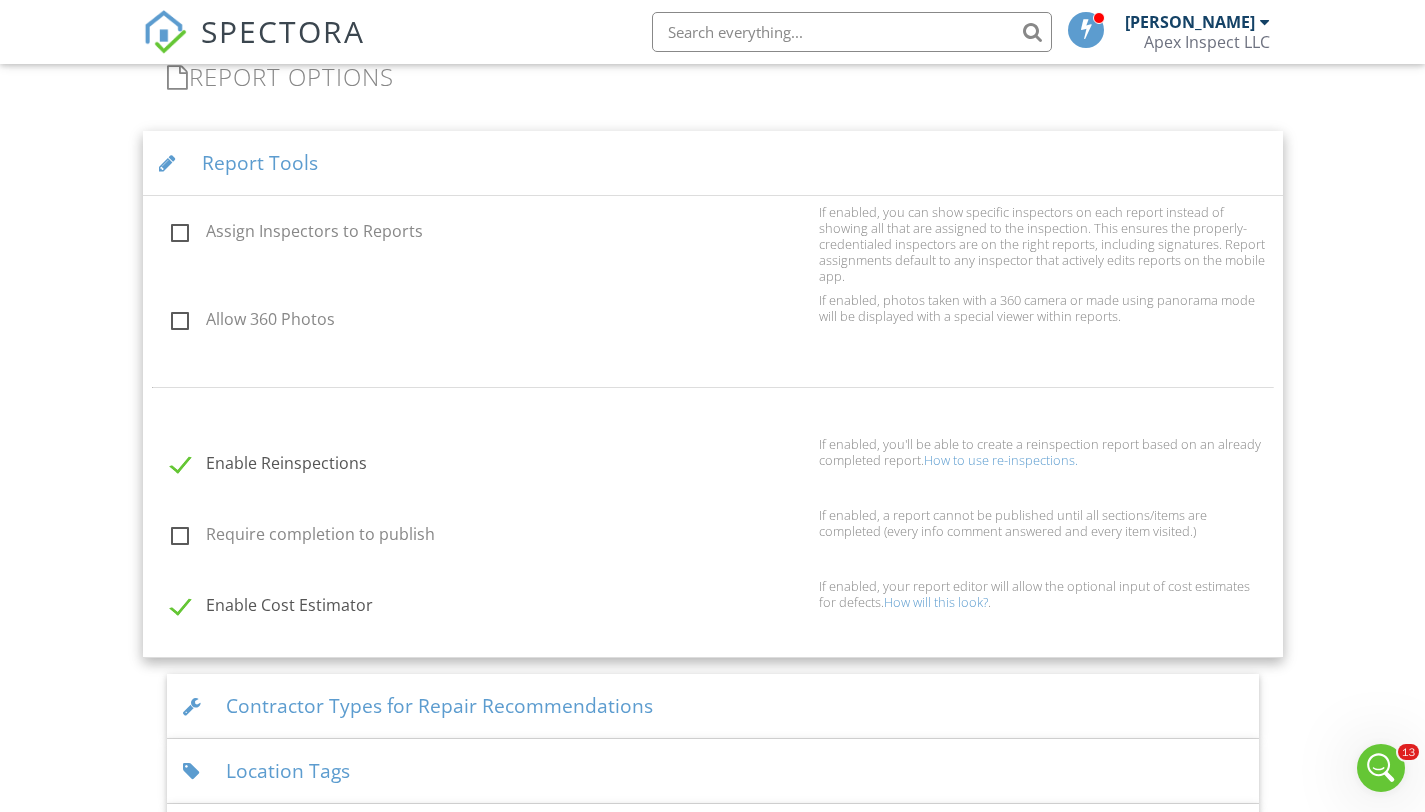 click on "How will this look?" at bounding box center [936, 602] 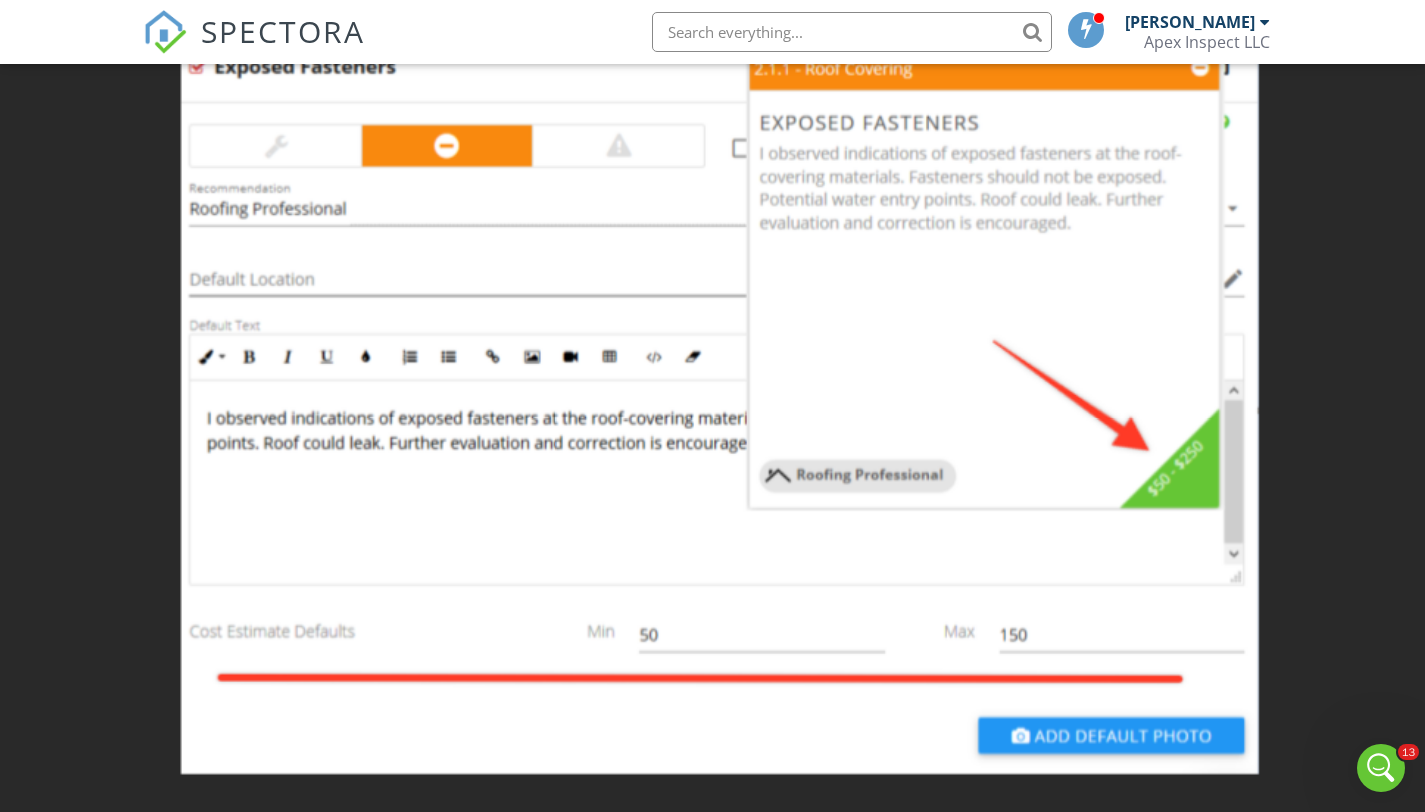 click at bounding box center [712, 406] 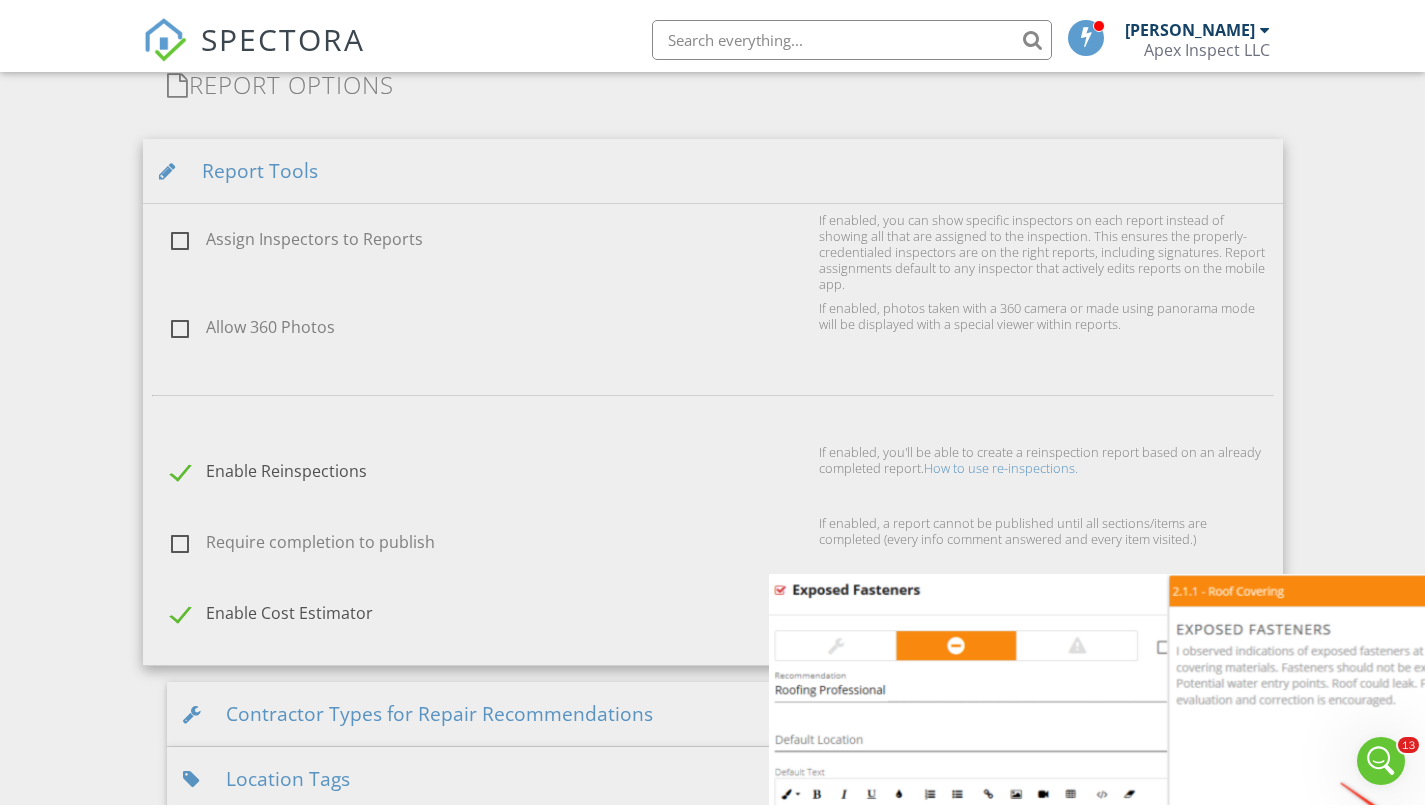 scroll, scrollTop: 1012, scrollLeft: 0, axis: vertical 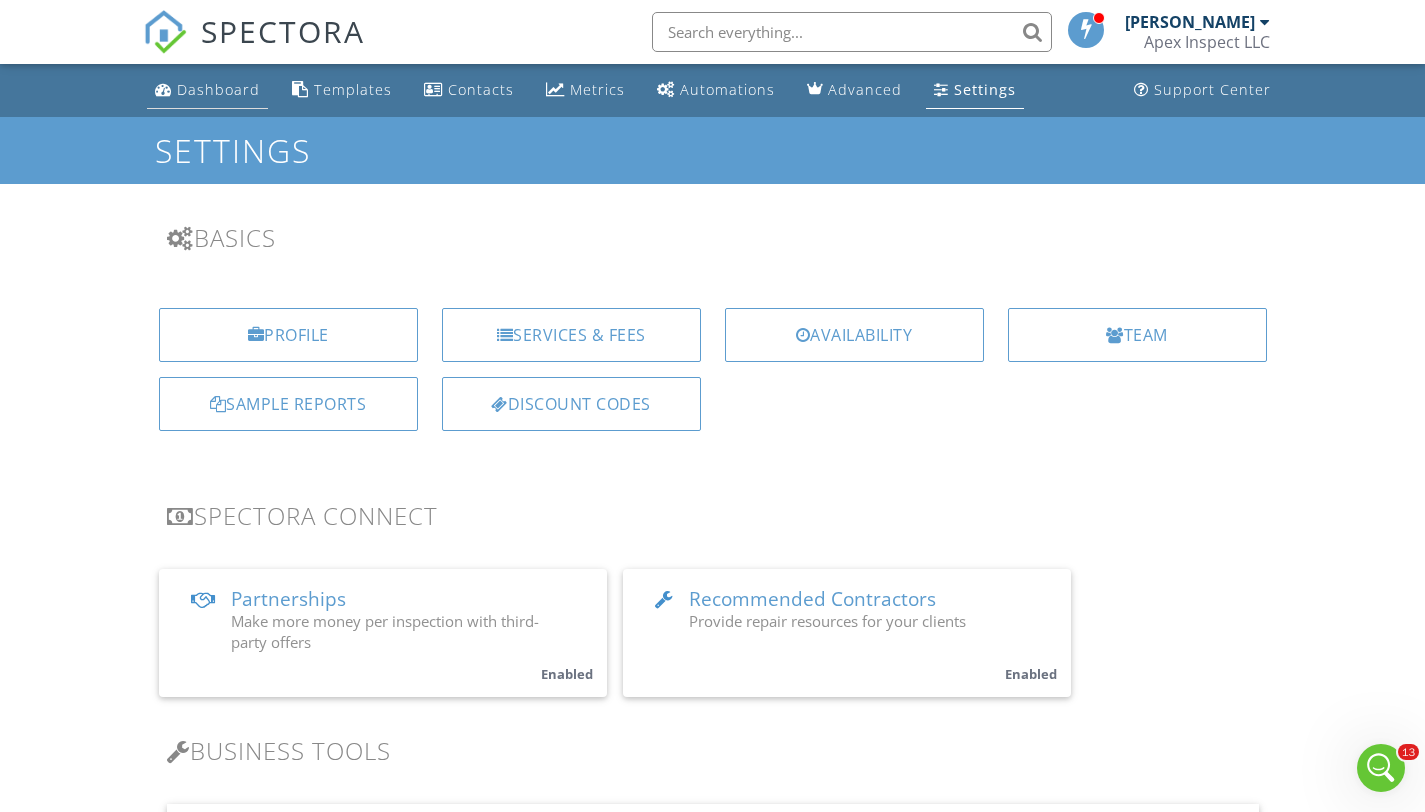 click on "Dashboard" at bounding box center (207, 90) 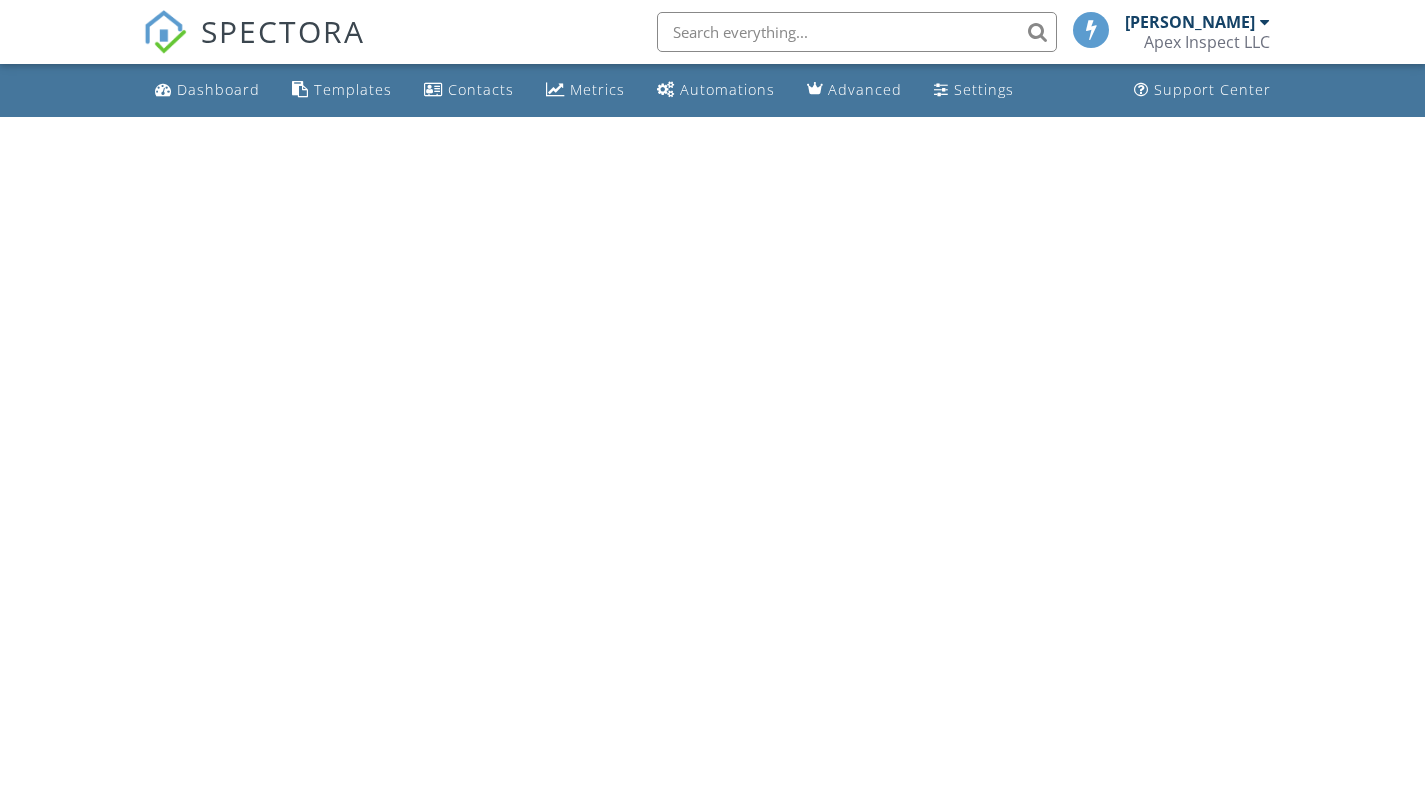 scroll, scrollTop: 0, scrollLeft: 0, axis: both 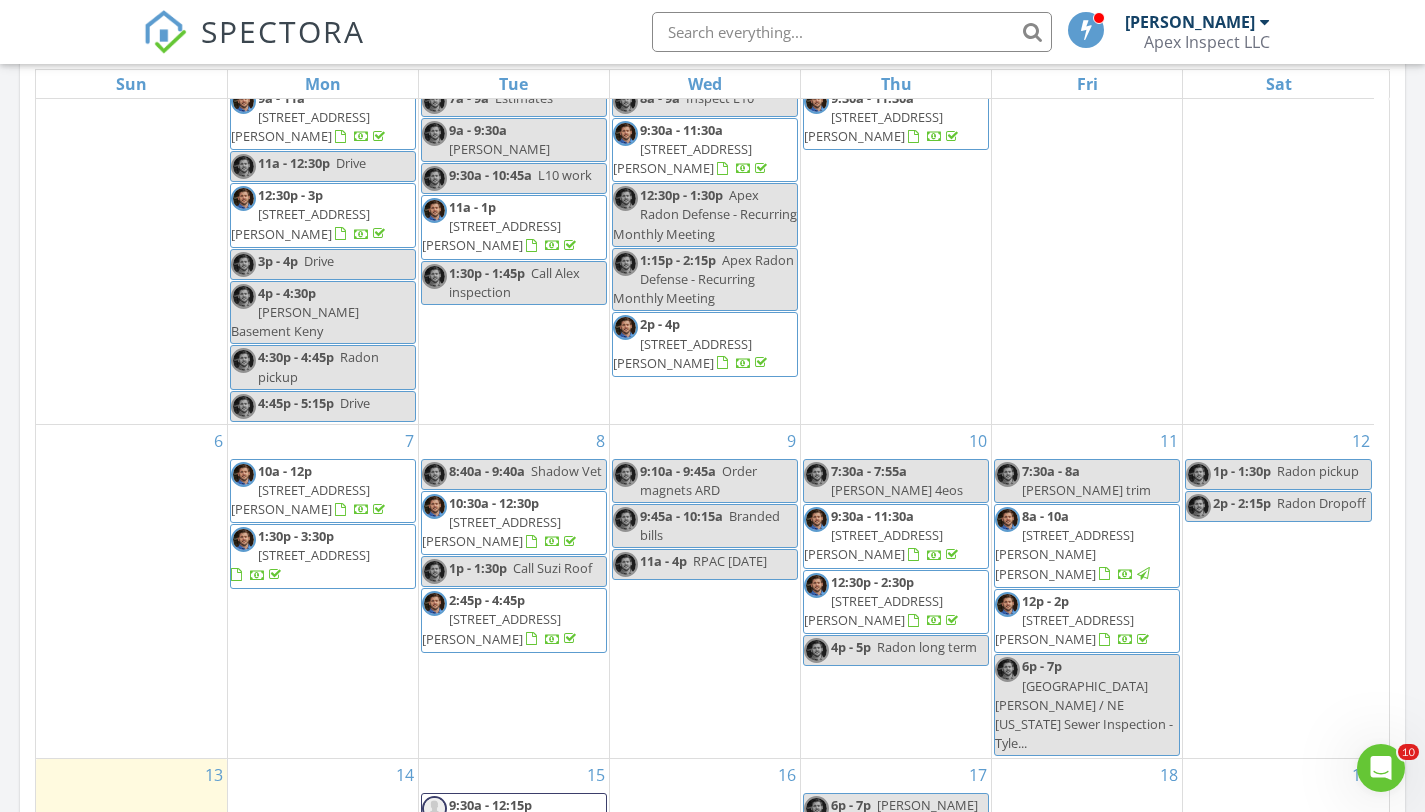 click on "[STREET_ADDRESS][PERSON_NAME]" at bounding box center (300, 499) 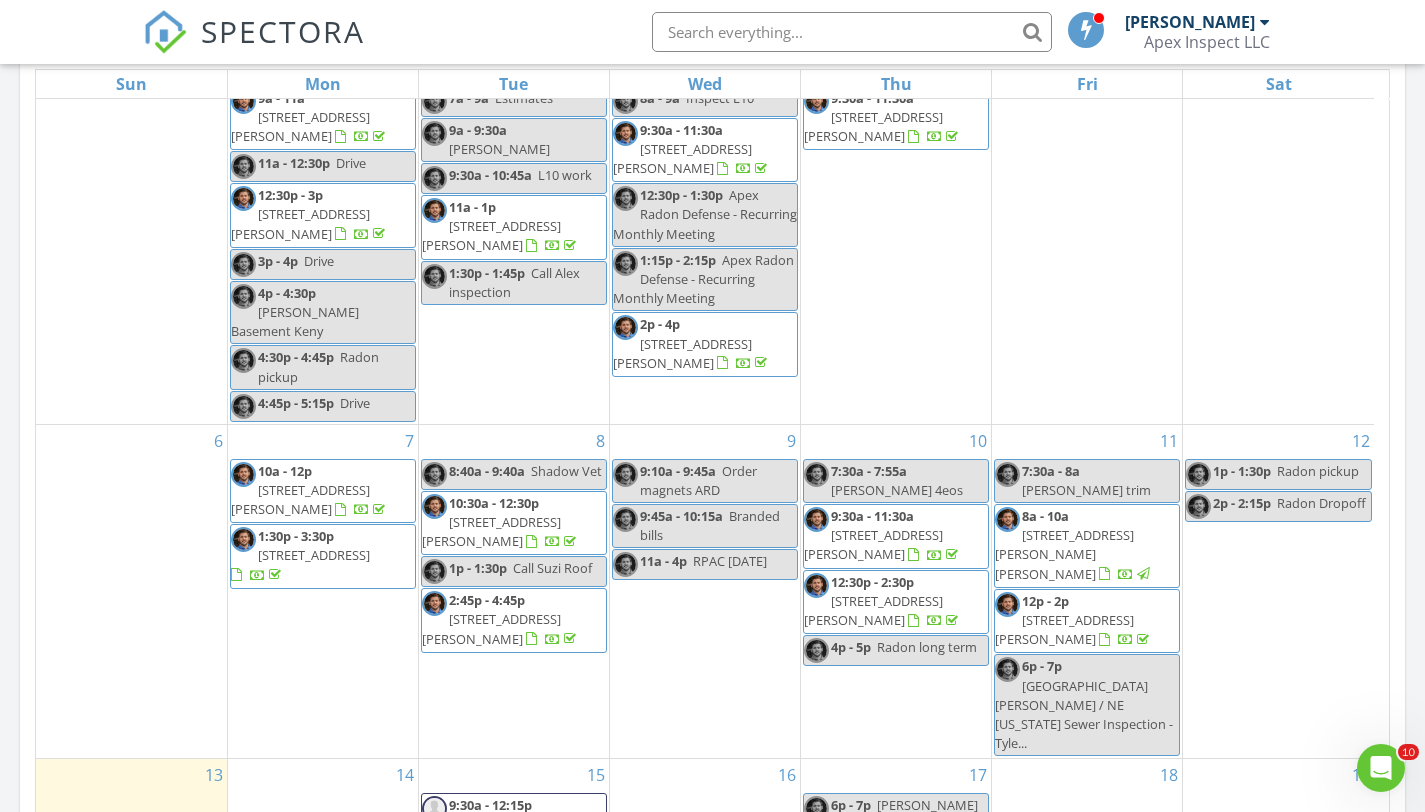 click 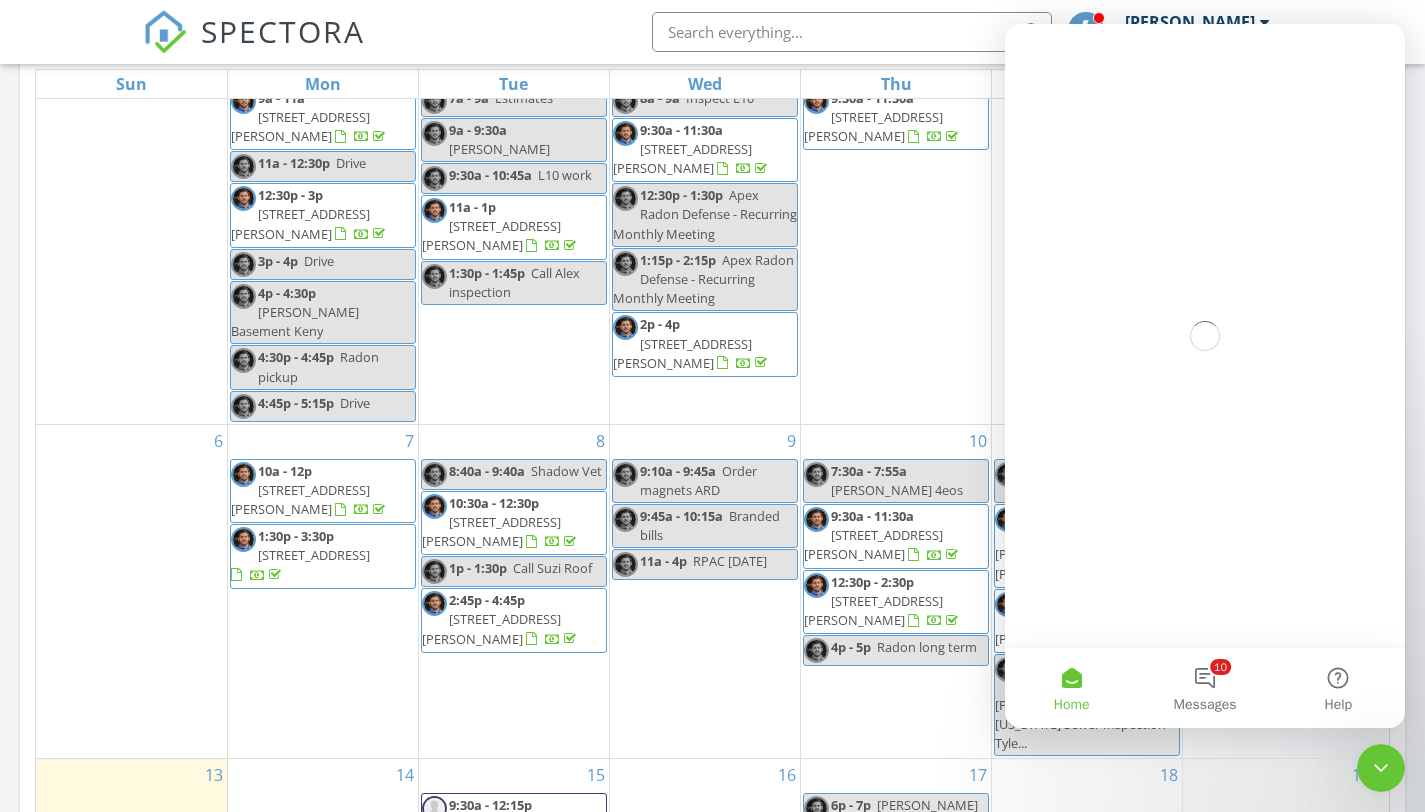 scroll, scrollTop: 0, scrollLeft: 0, axis: both 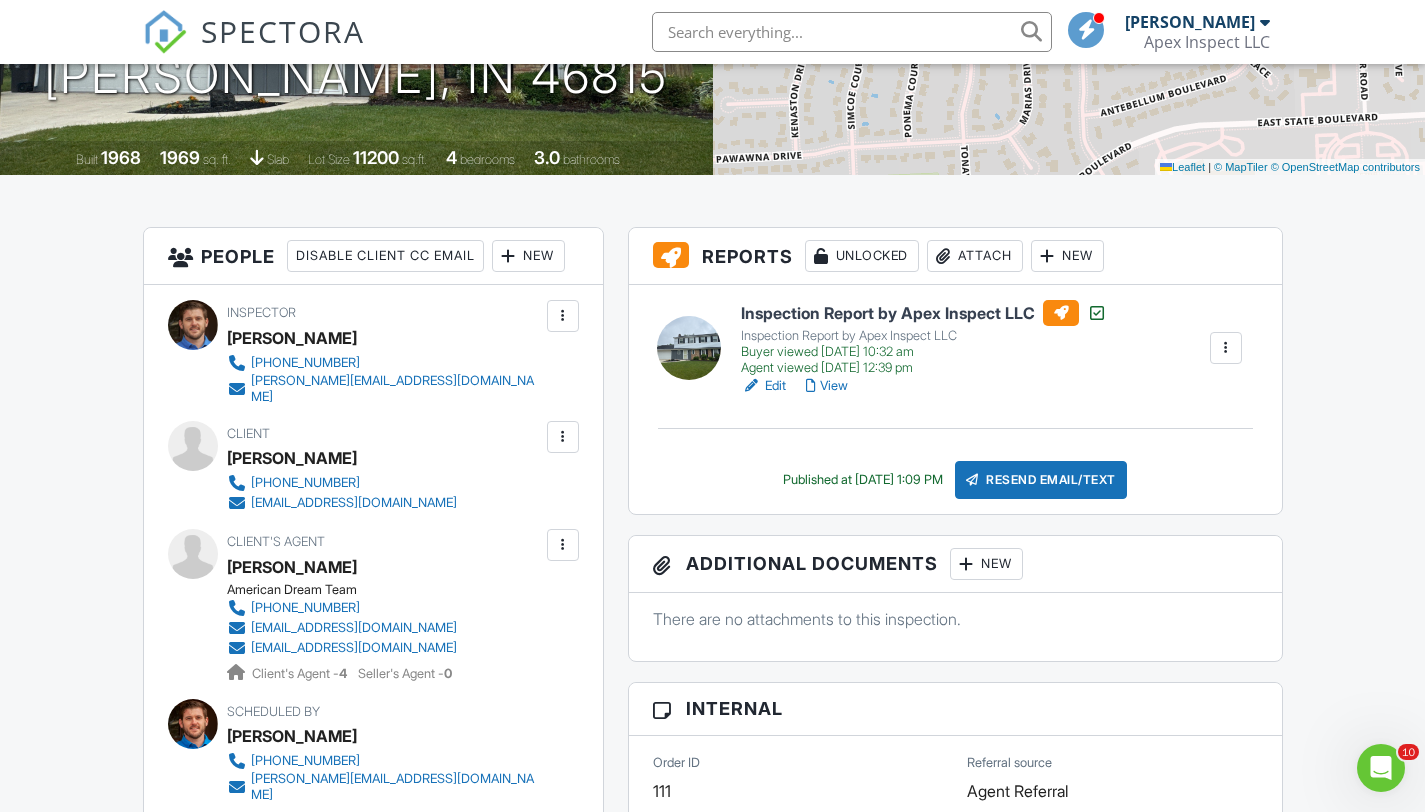 click 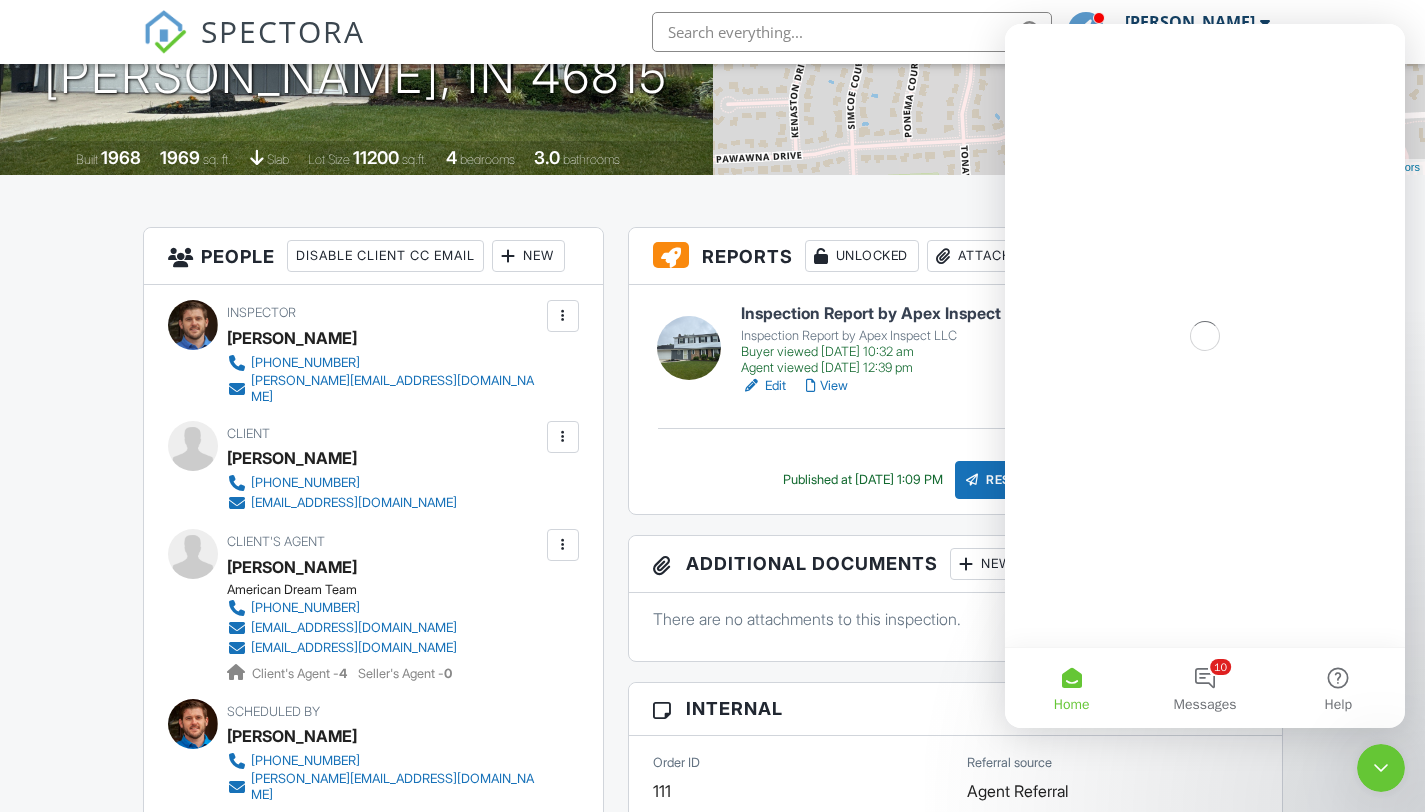 scroll, scrollTop: 0, scrollLeft: 0, axis: both 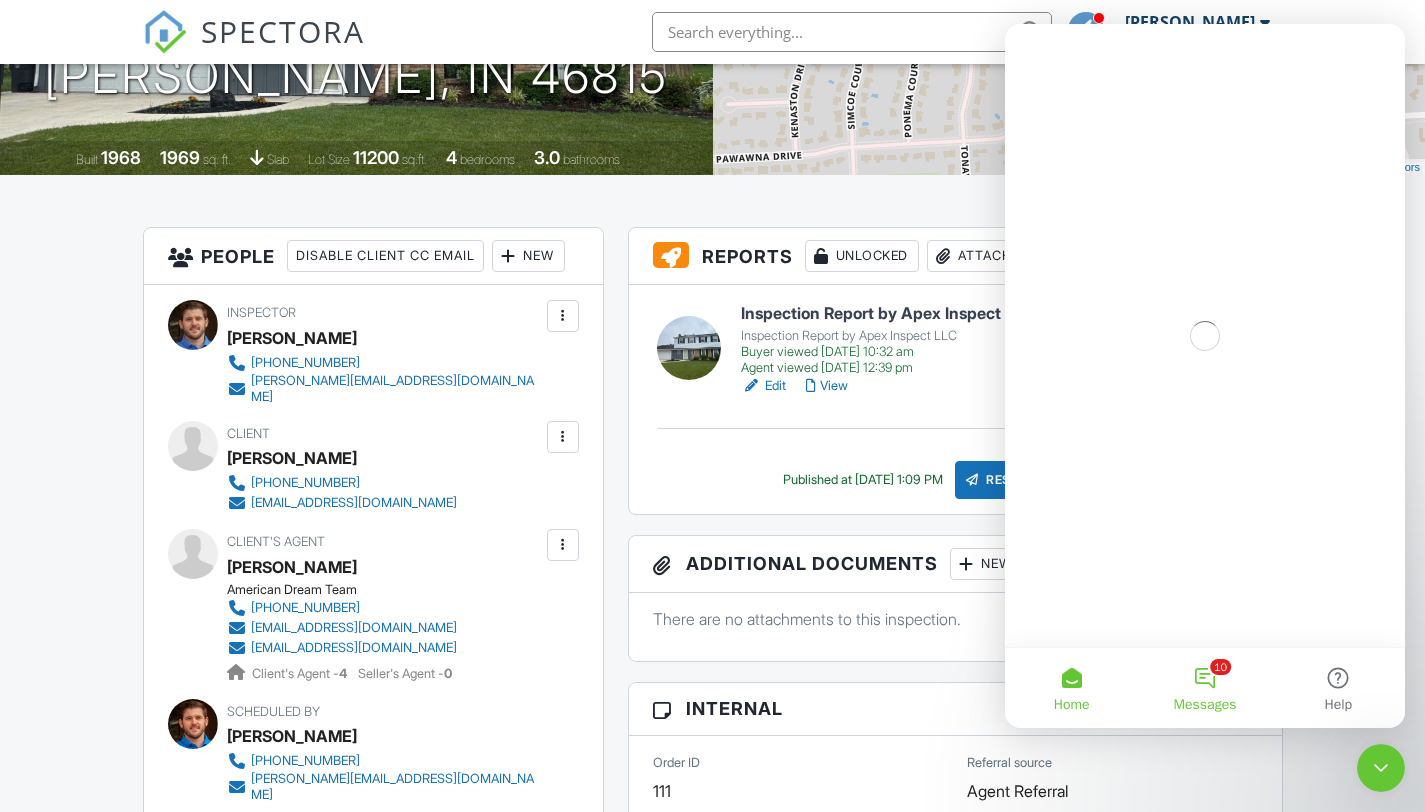 click on "10 Messages" at bounding box center (1204, 688) 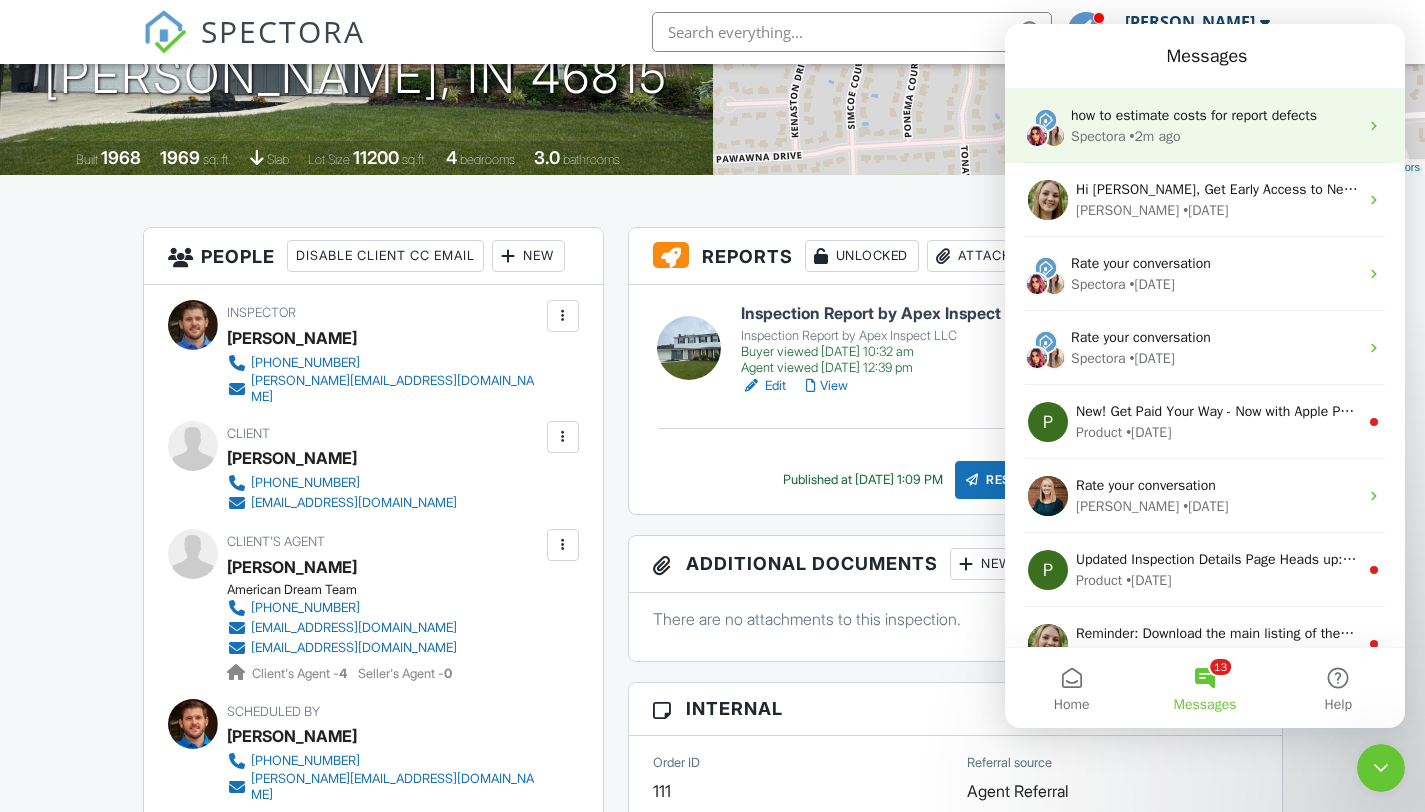 click on "how to estimate costs for report defects" at bounding box center [1194, 115] 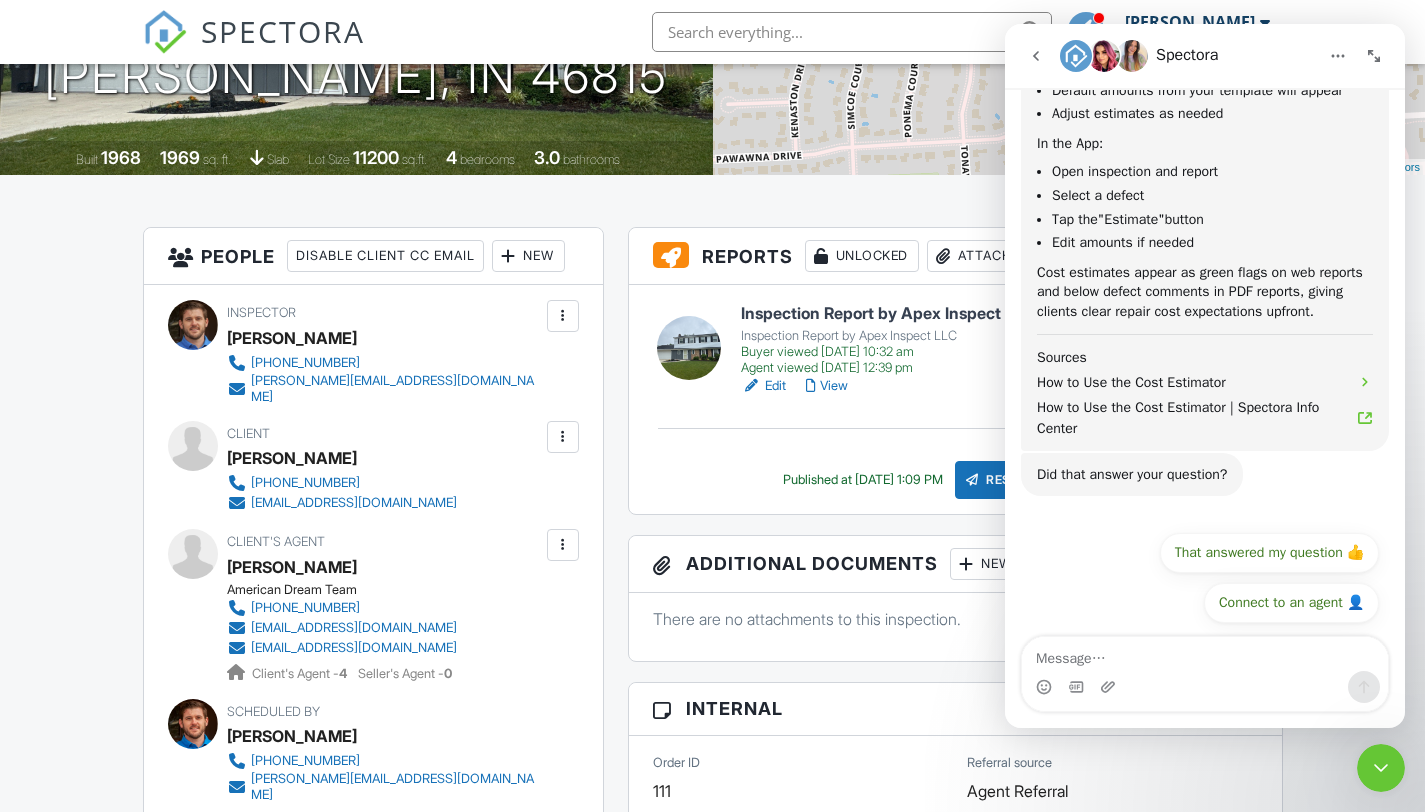 scroll, scrollTop: 700, scrollLeft: 0, axis: vertical 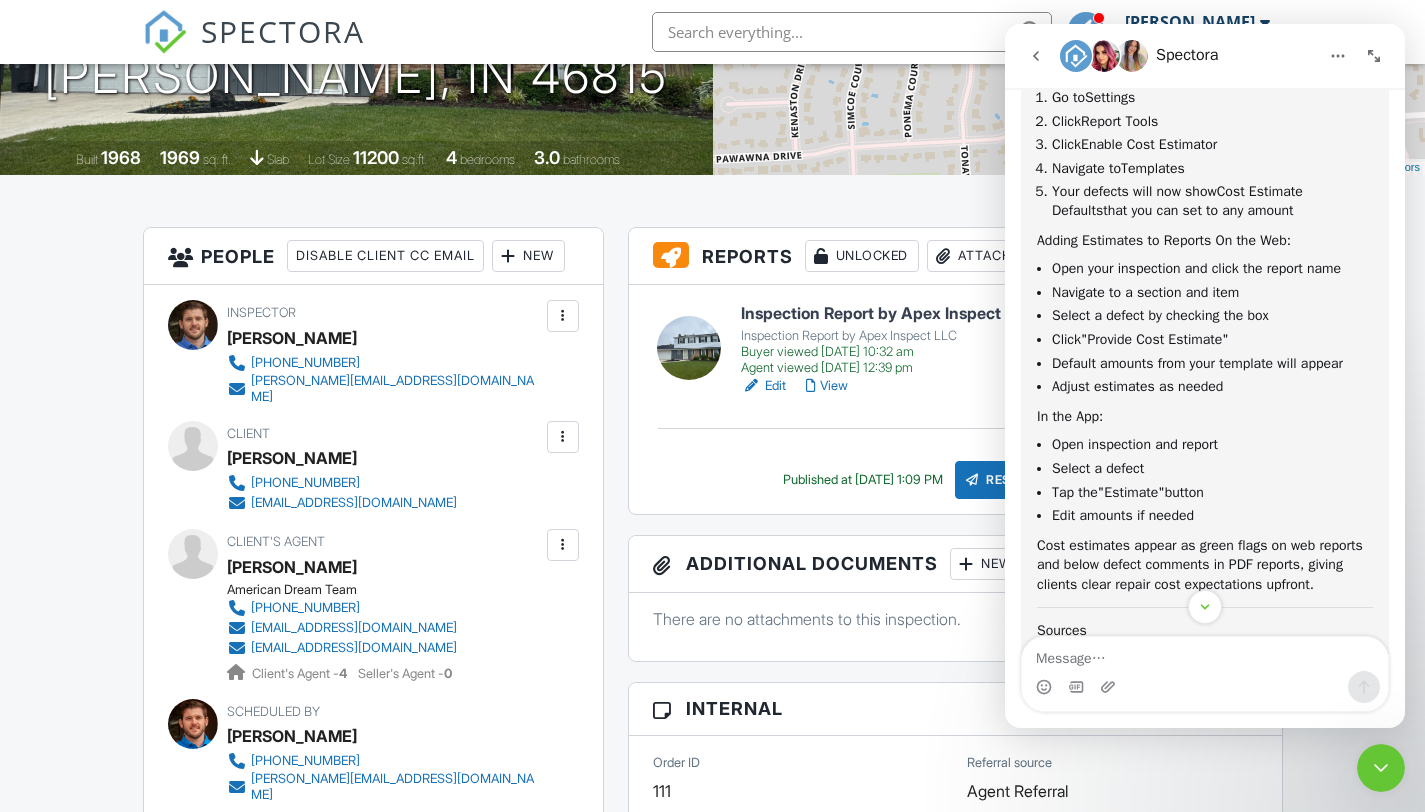 click on "Edit" at bounding box center [763, 386] 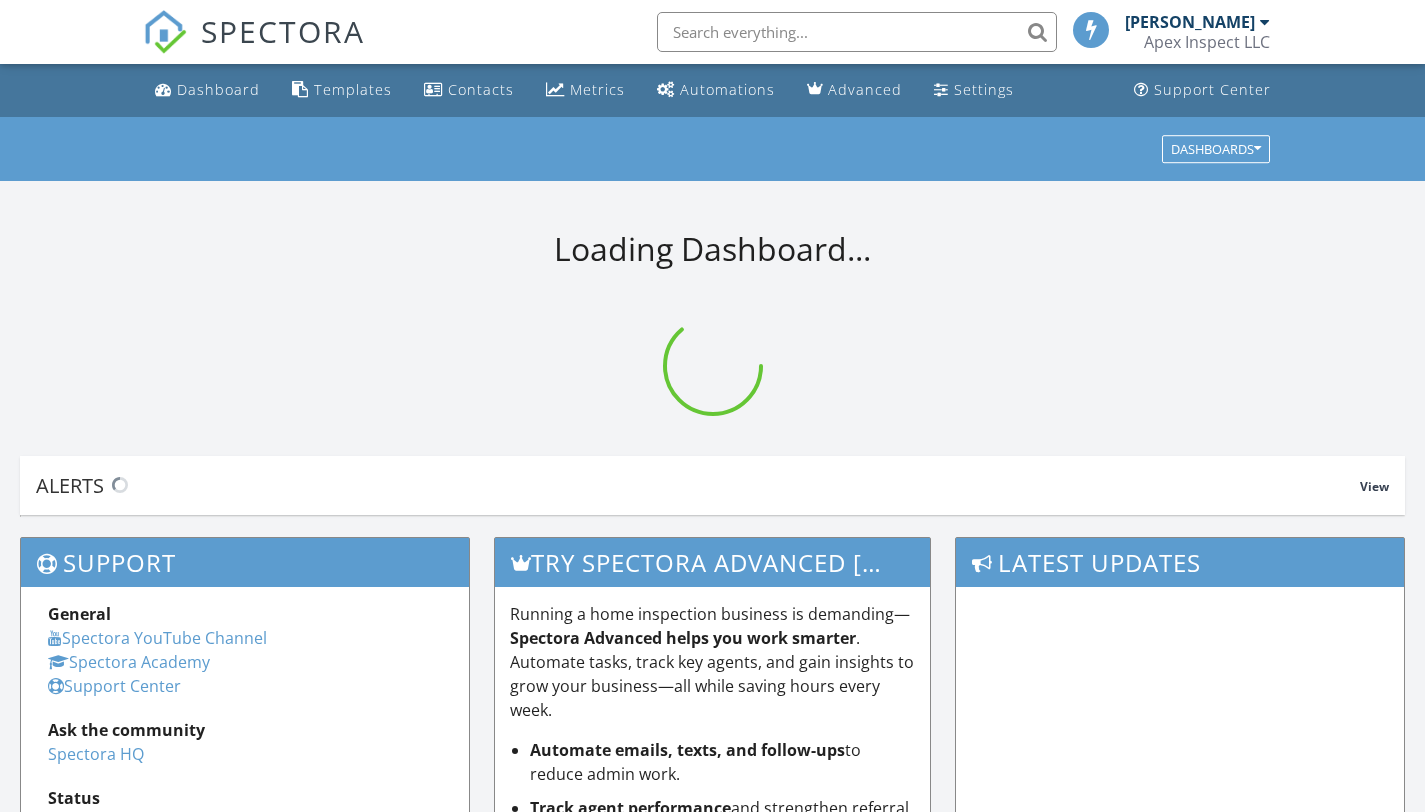 scroll, scrollTop: 0, scrollLeft: 0, axis: both 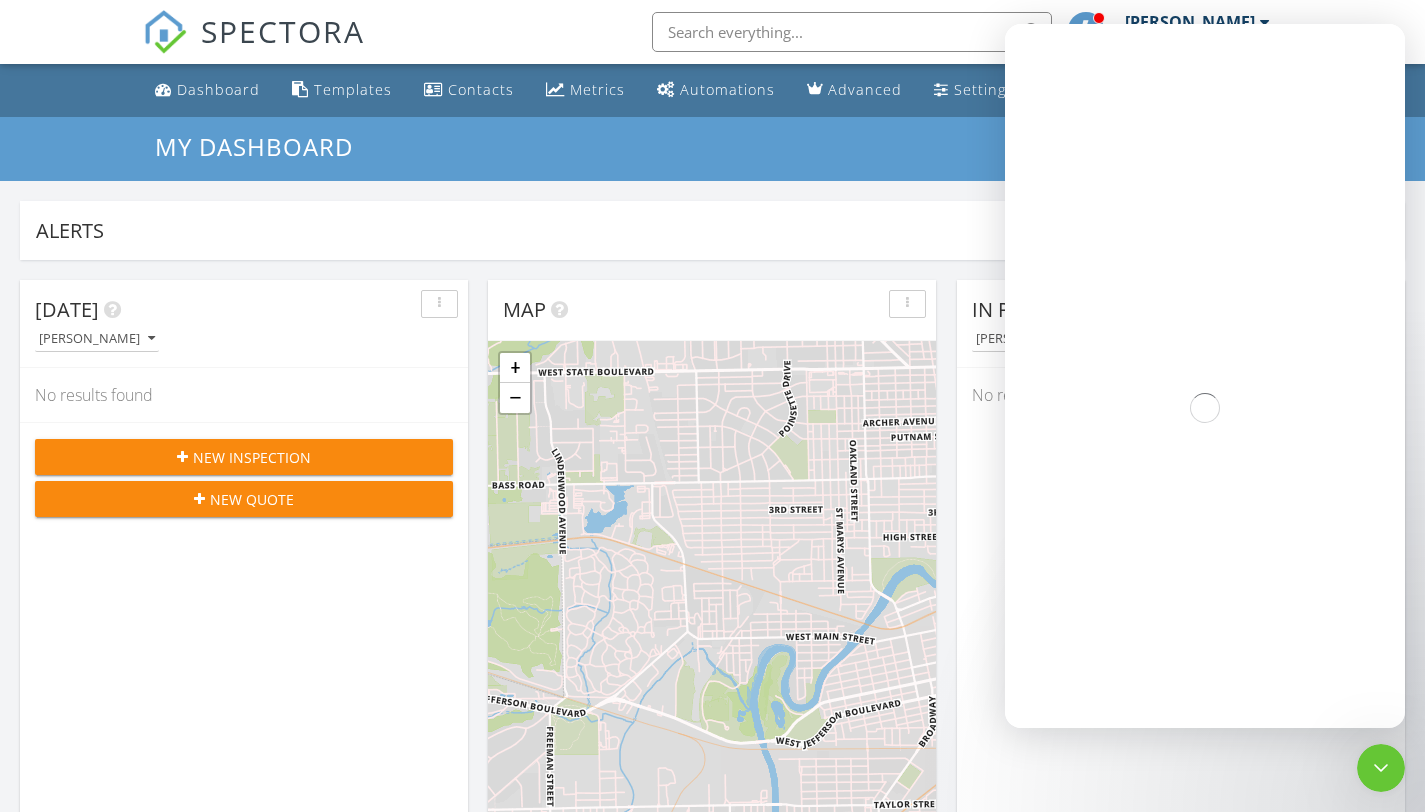 click at bounding box center (1381, 768) 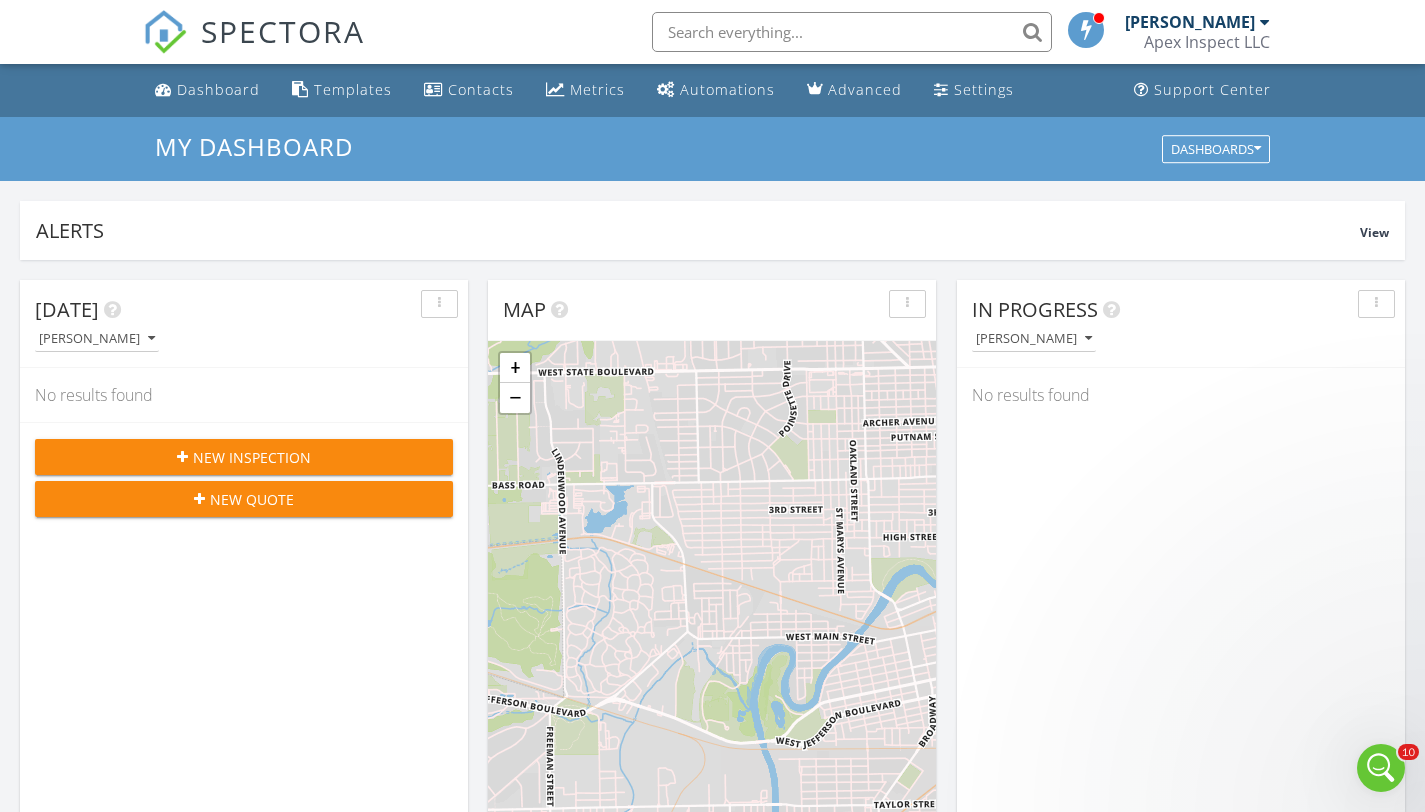 scroll, scrollTop: 0, scrollLeft: 0, axis: both 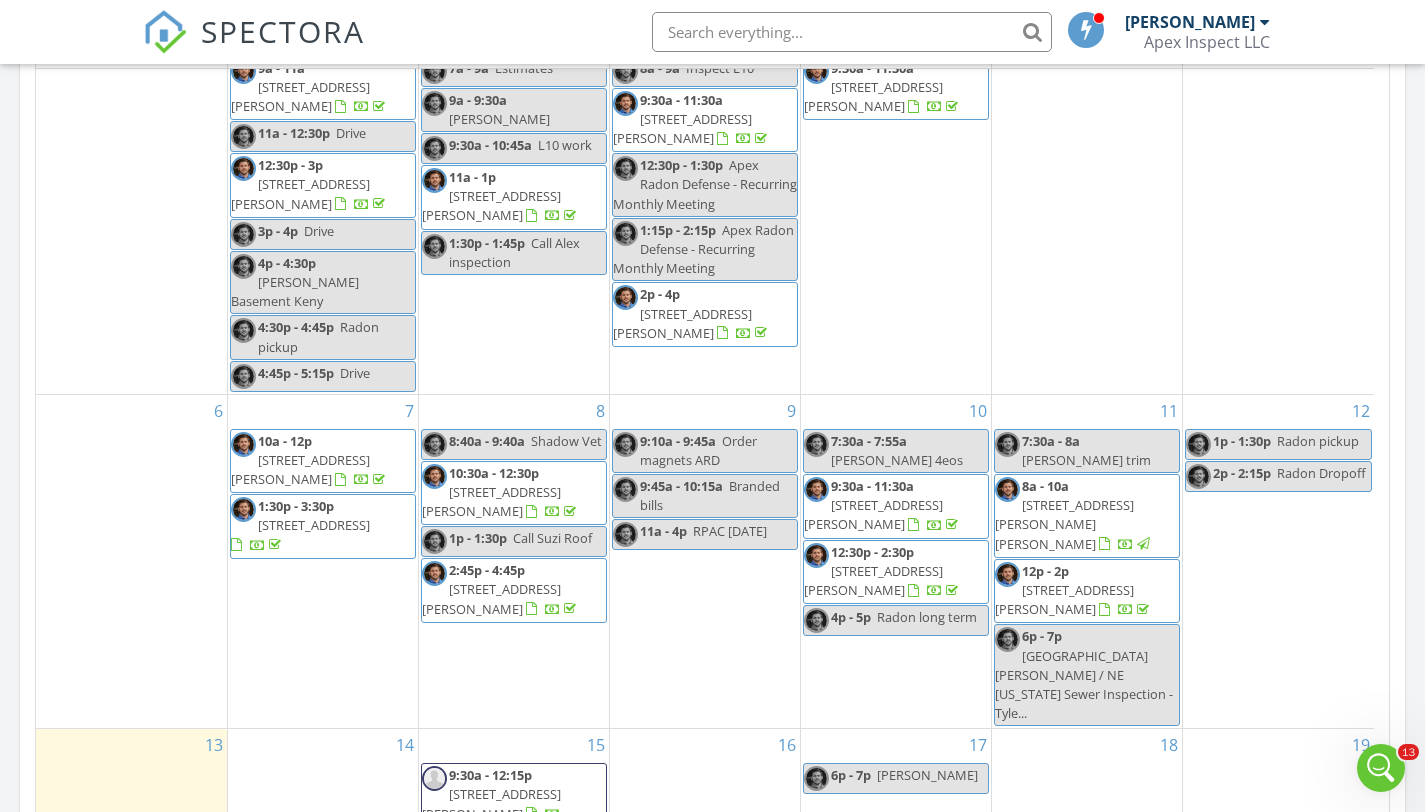 click on "3235 Arrowwood Dr, Fort Wayne 46815" at bounding box center [300, 469] 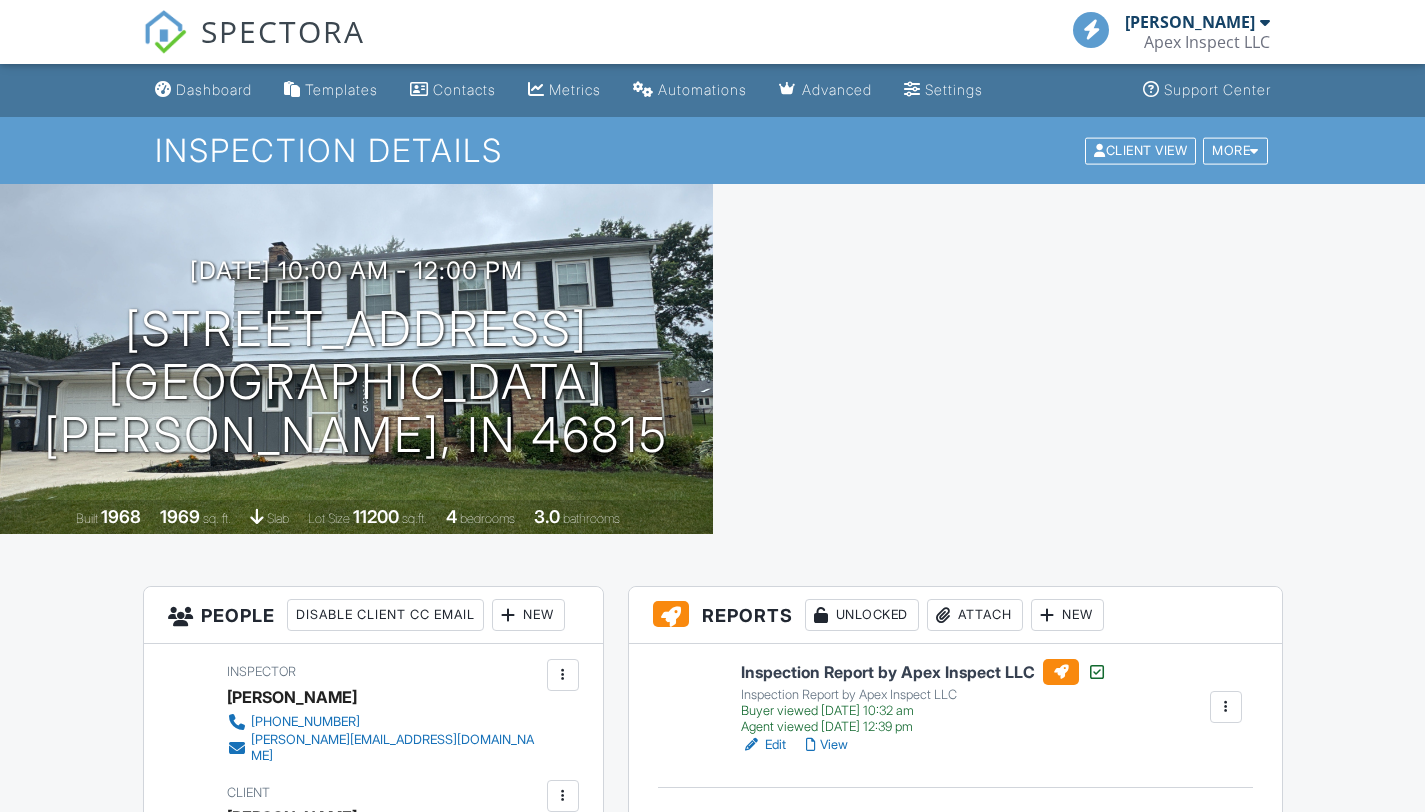 scroll, scrollTop: 0, scrollLeft: 0, axis: both 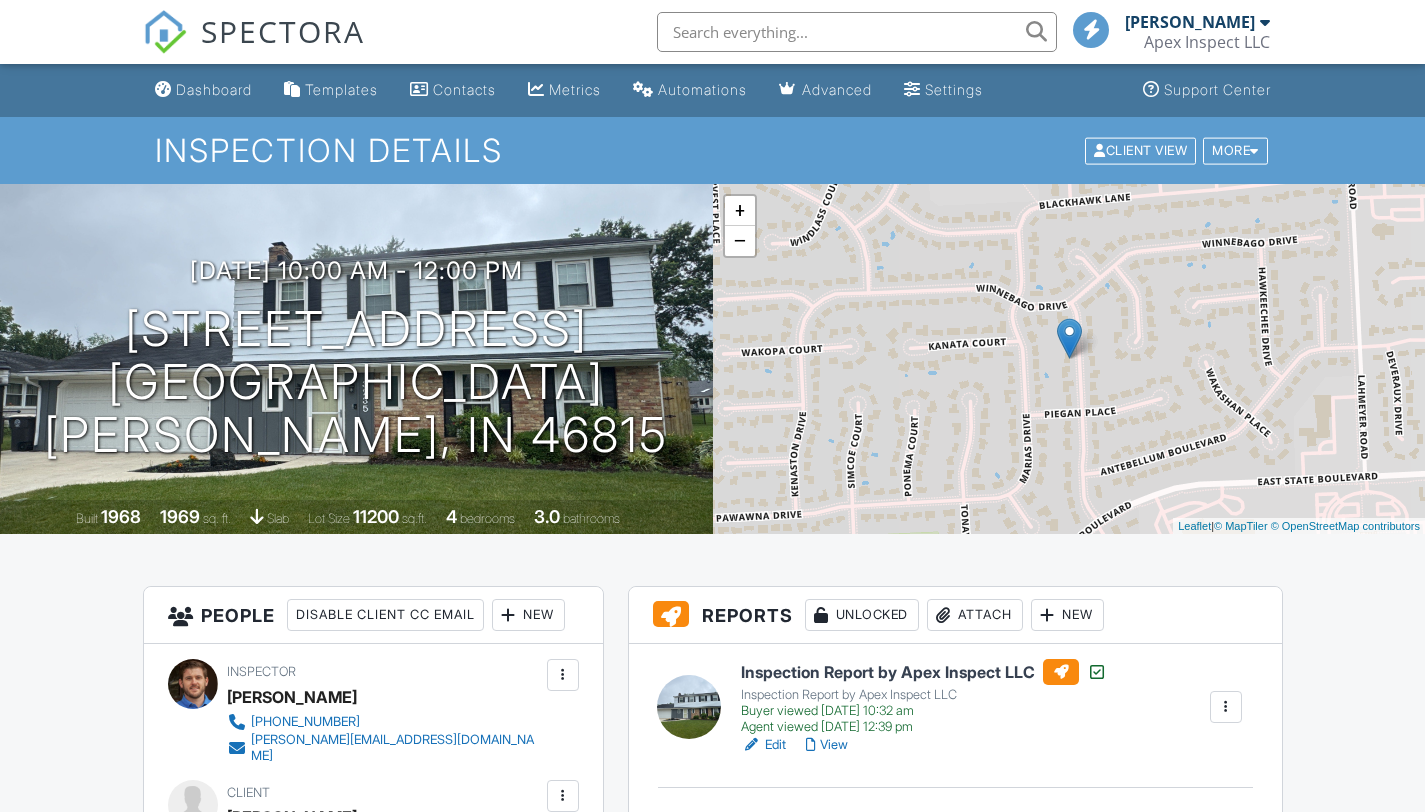 click on "View" at bounding box center (827, 745) 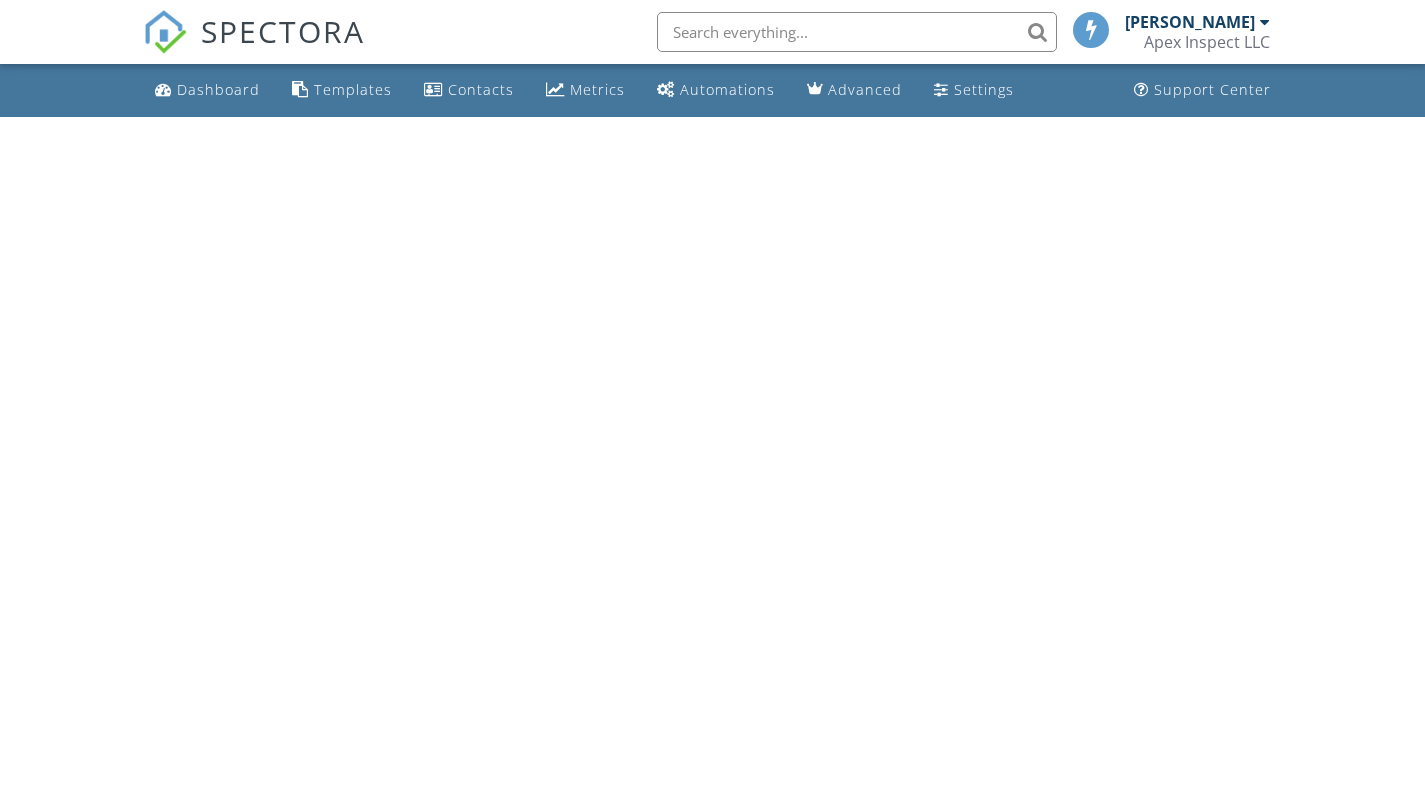 scroll, scrollTop: 0, scrollLeft: 0, axis: both 